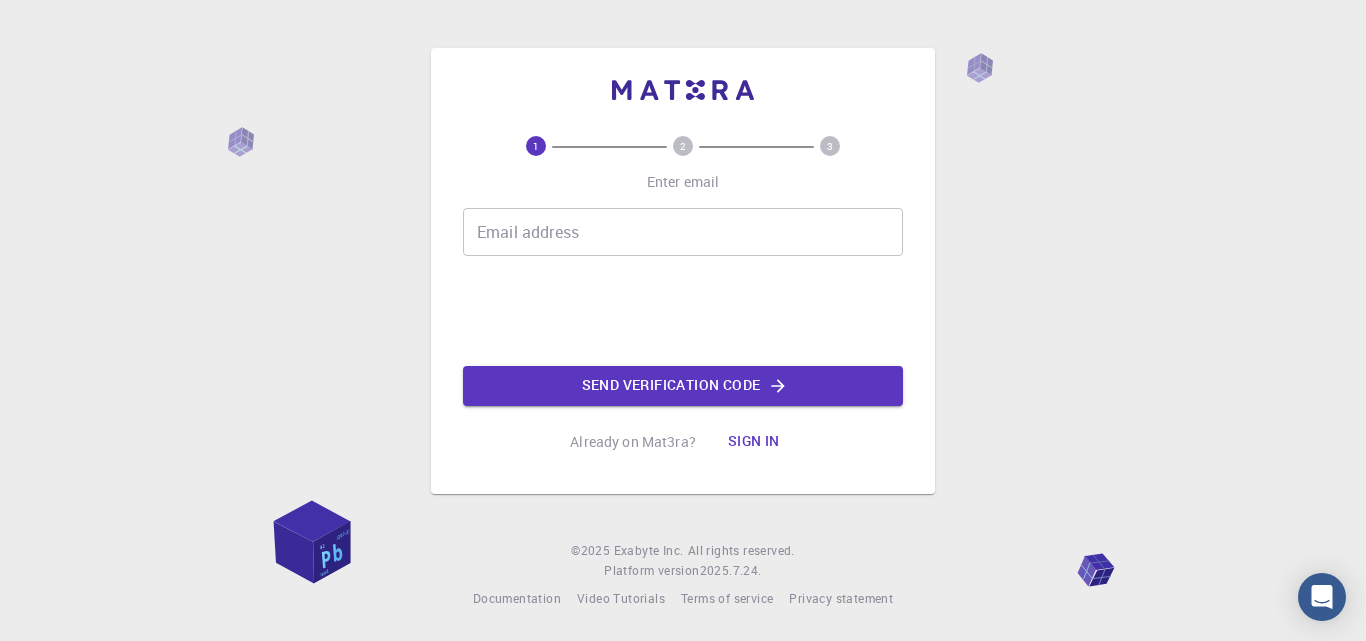 scroll, scrollTop: 0, scrollLeft: 0, axis: both 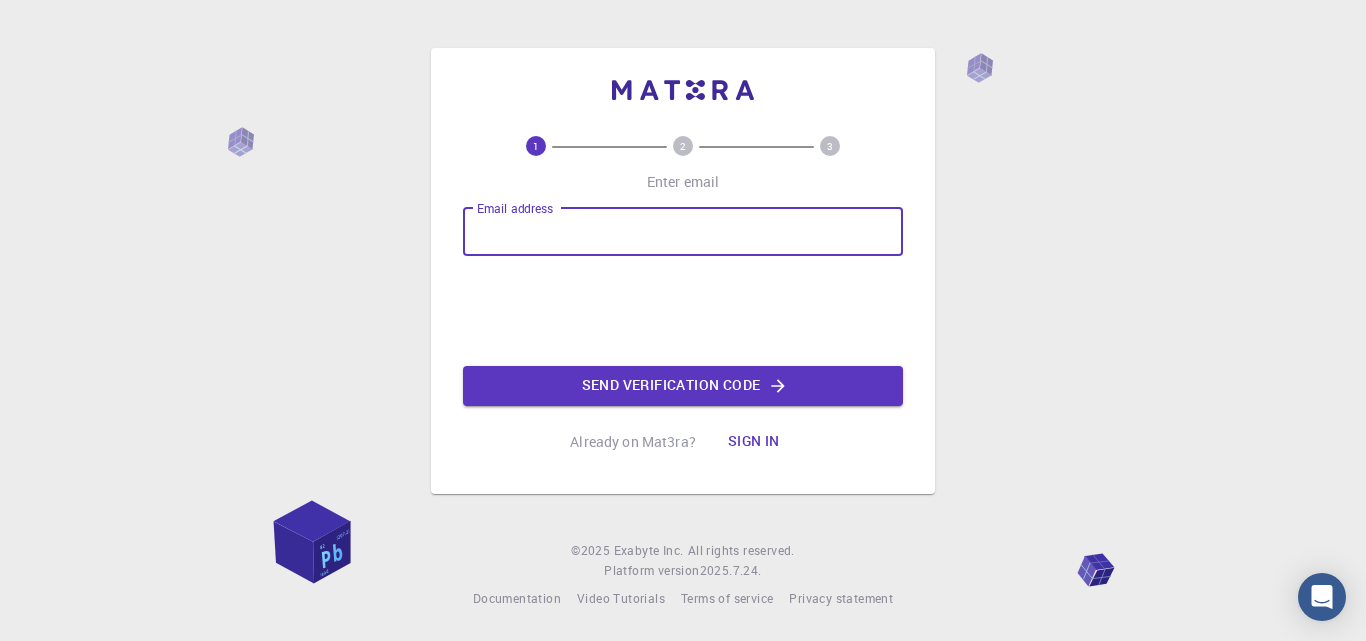 click on "Email address" at bounding box center [683, 232] 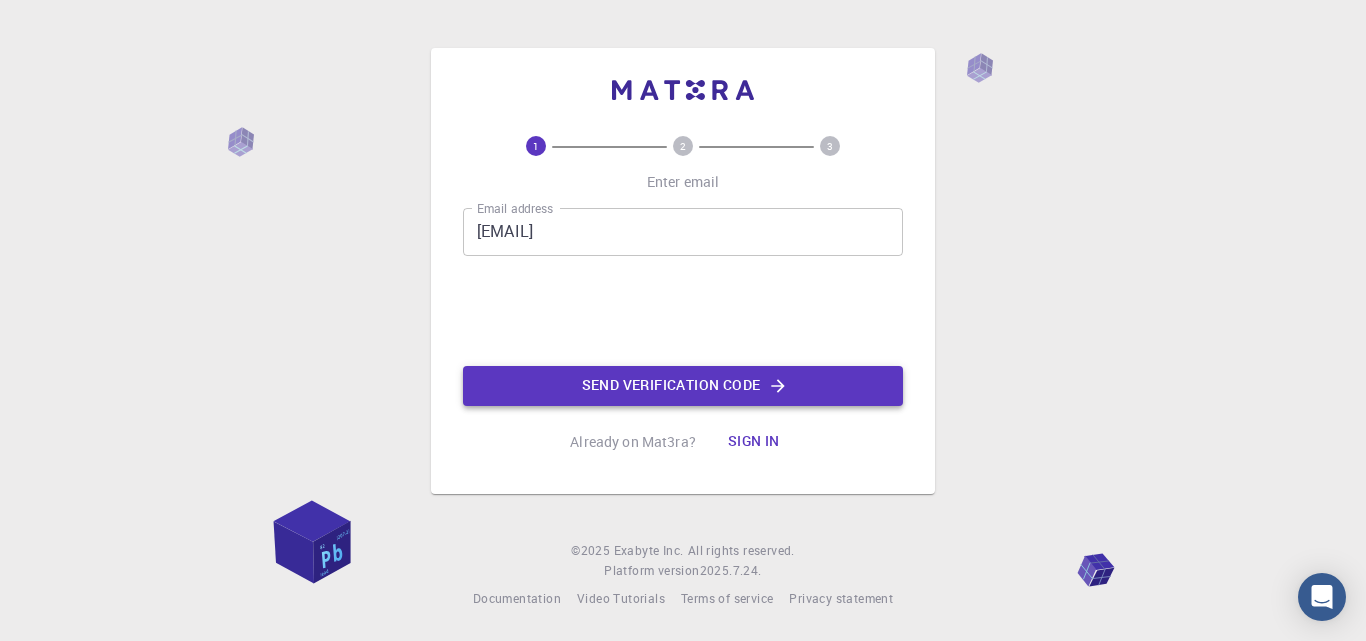 click on "Send verification code" 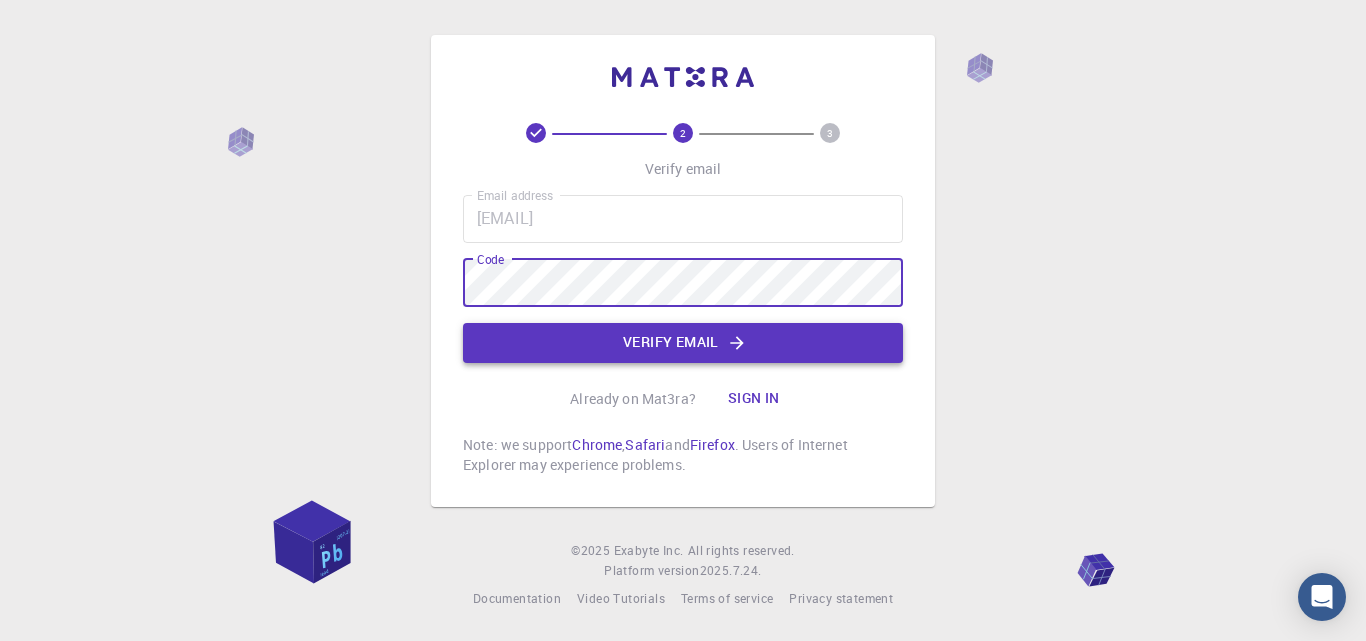click on "Verify email" 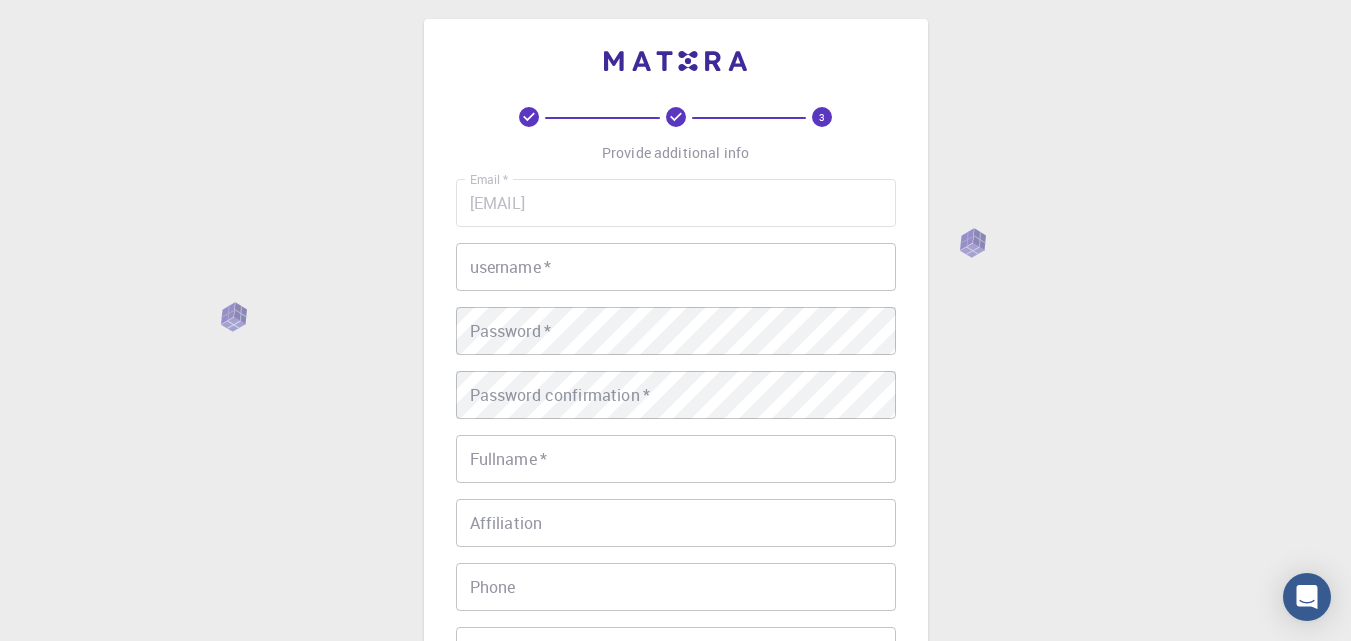 scroll, scrollTop: 0, scrollLeft: 0, axis: both 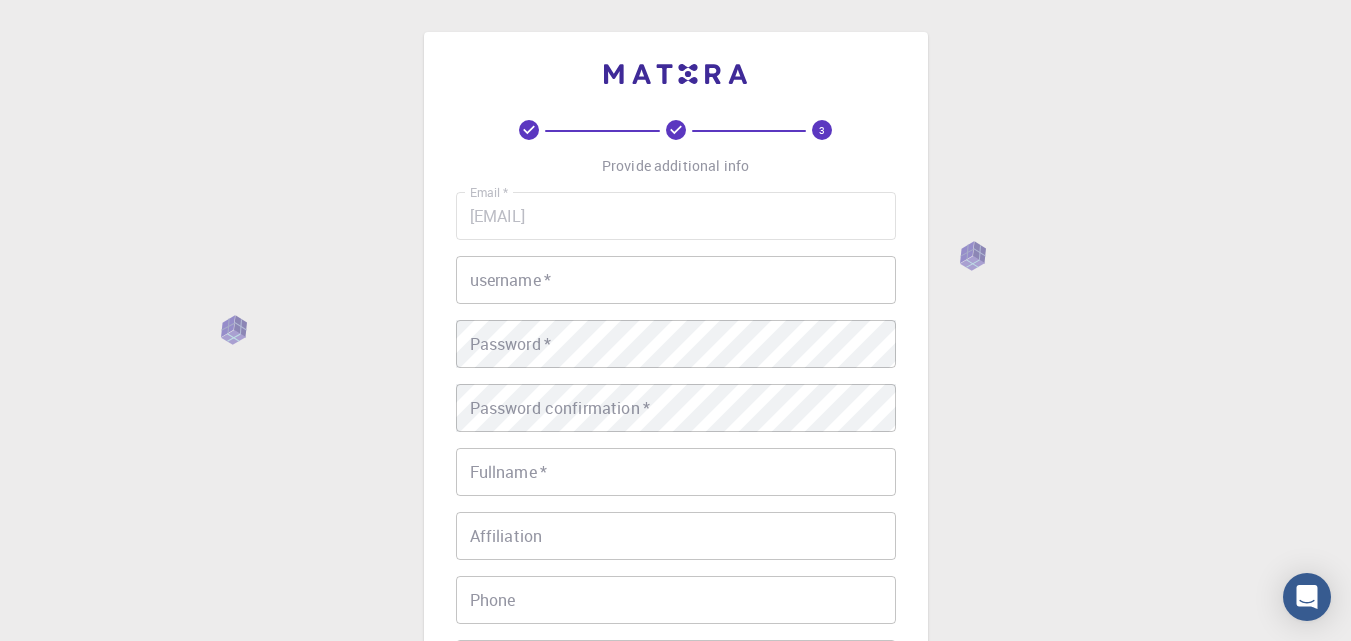 click on "username   *" at bounding box center (676, 280) 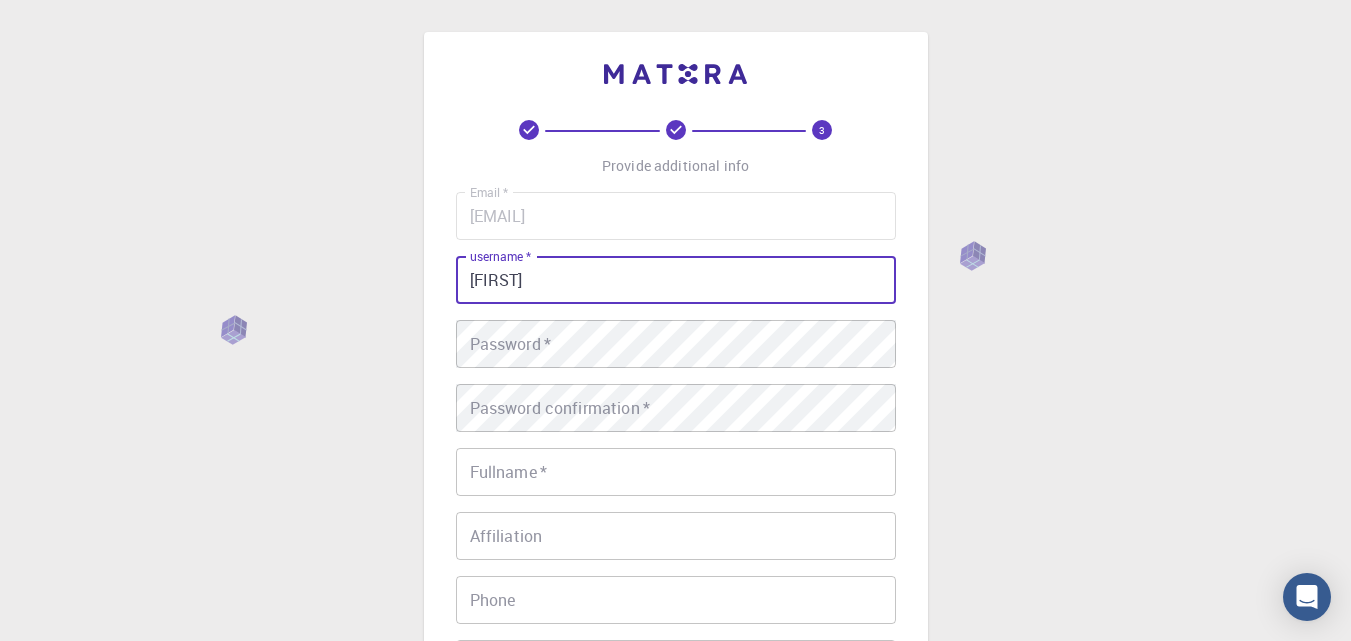 type on "[FIRST]" 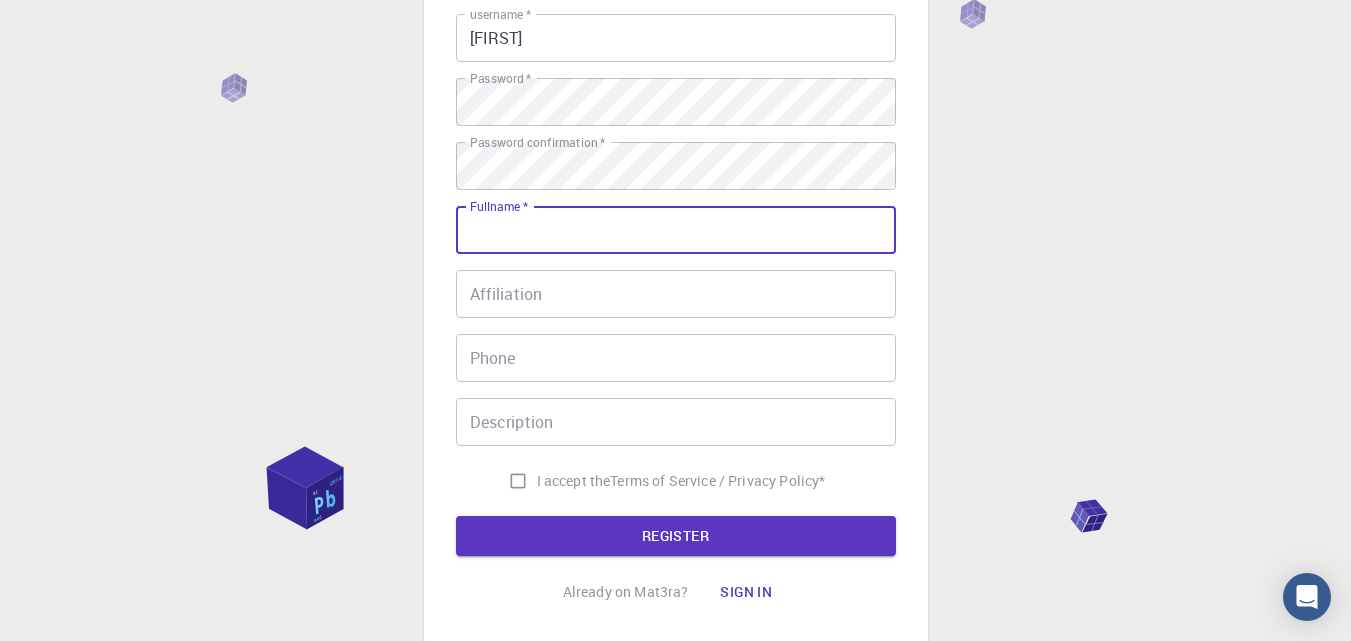 scroll, scrollTop: 300, scrollLeft: 0, axis: vertical 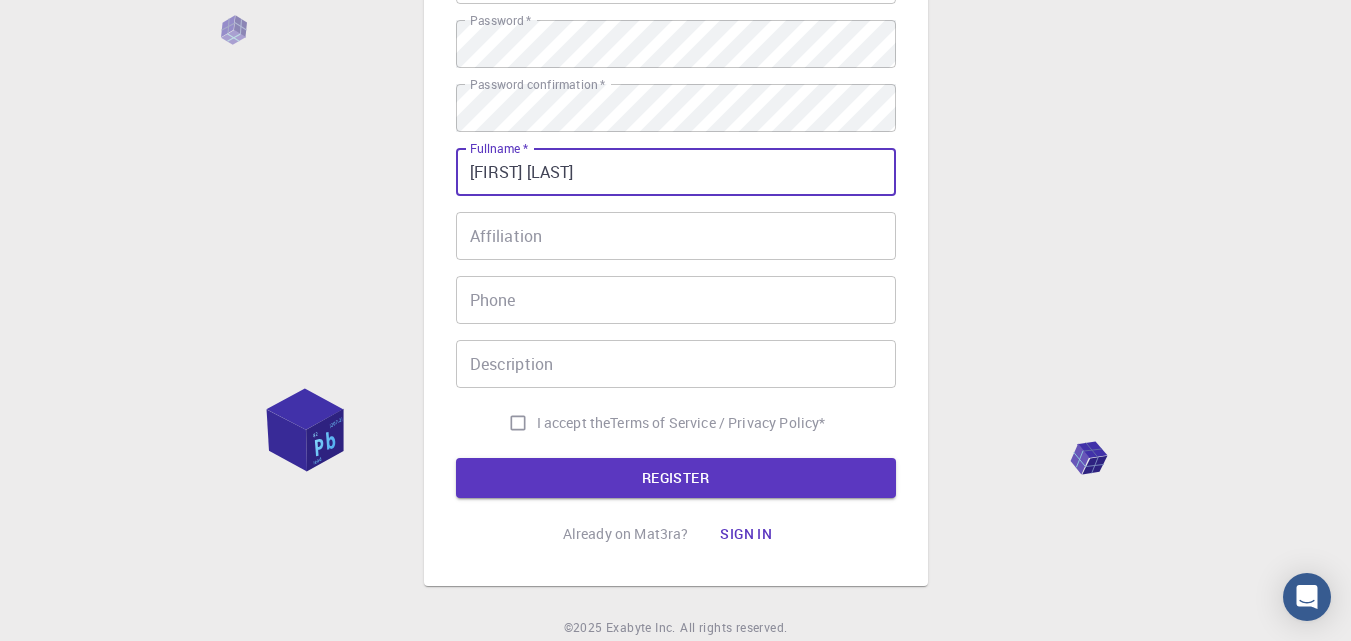 type on "[FIRST] [LAST]" 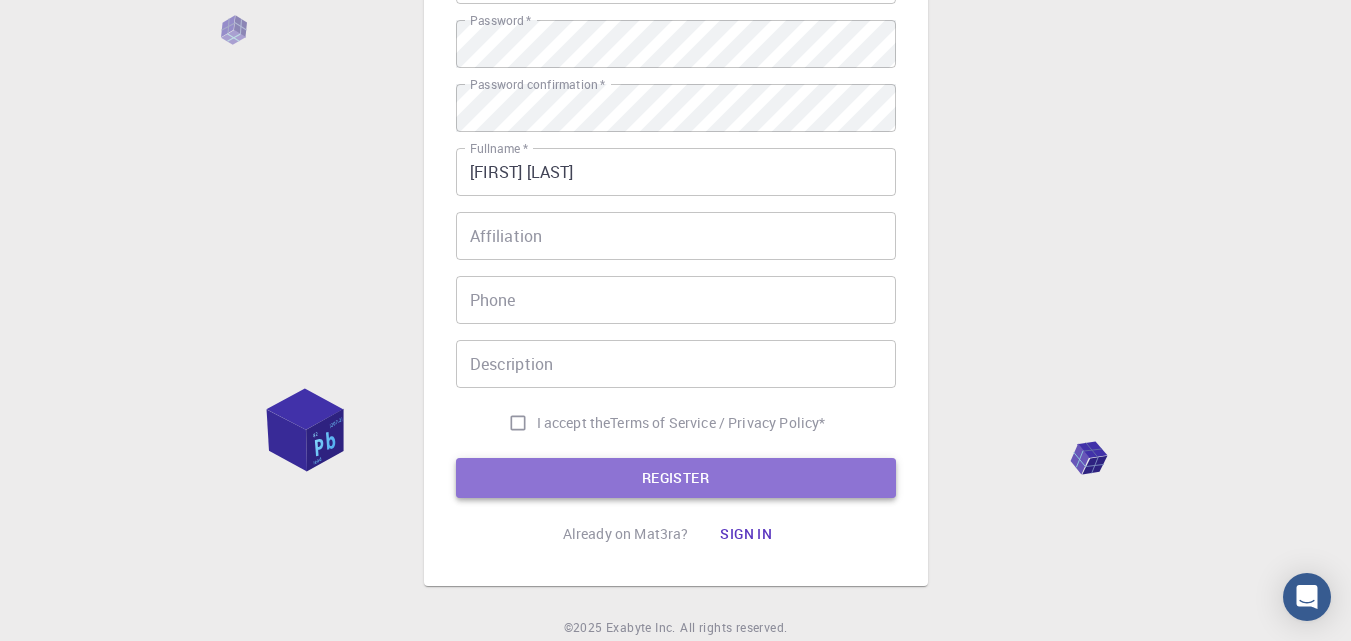 click on "REGISTER" at bounding box center (676, 478) 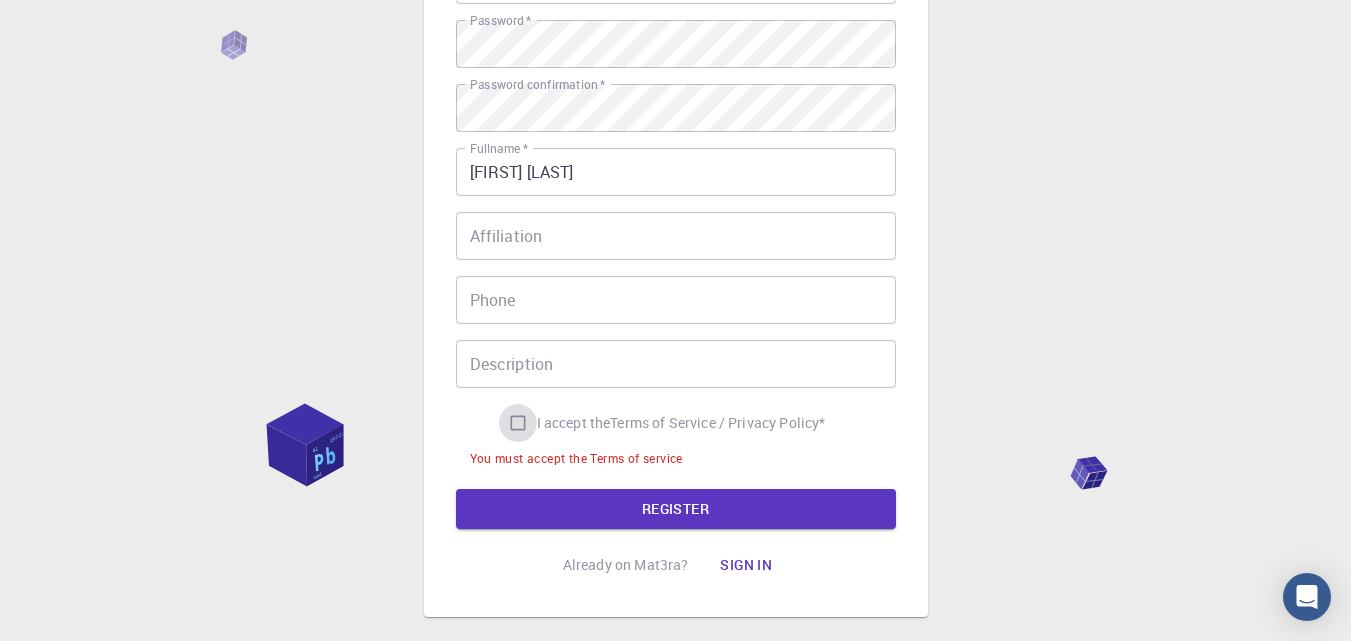 click on "I accept the  Terms of Service / Privacy Policy  *" at bounding box center [518, 423] 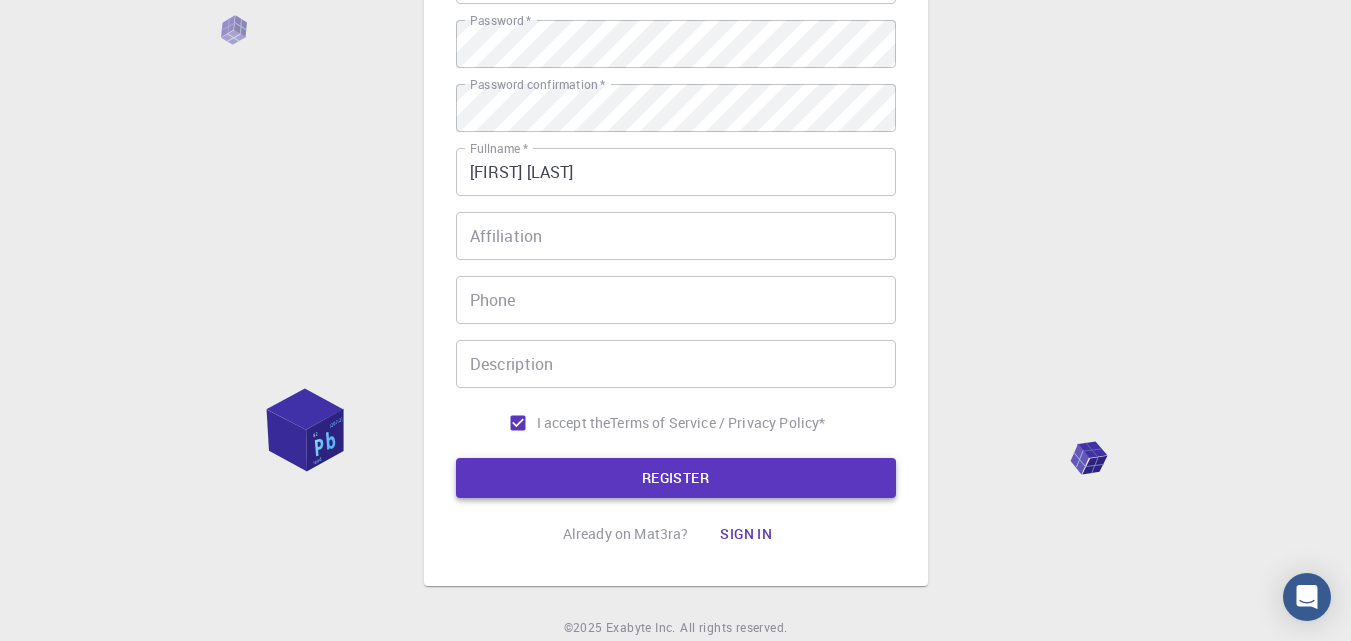 click on "REGISTER" at bounding box center (676, 478) 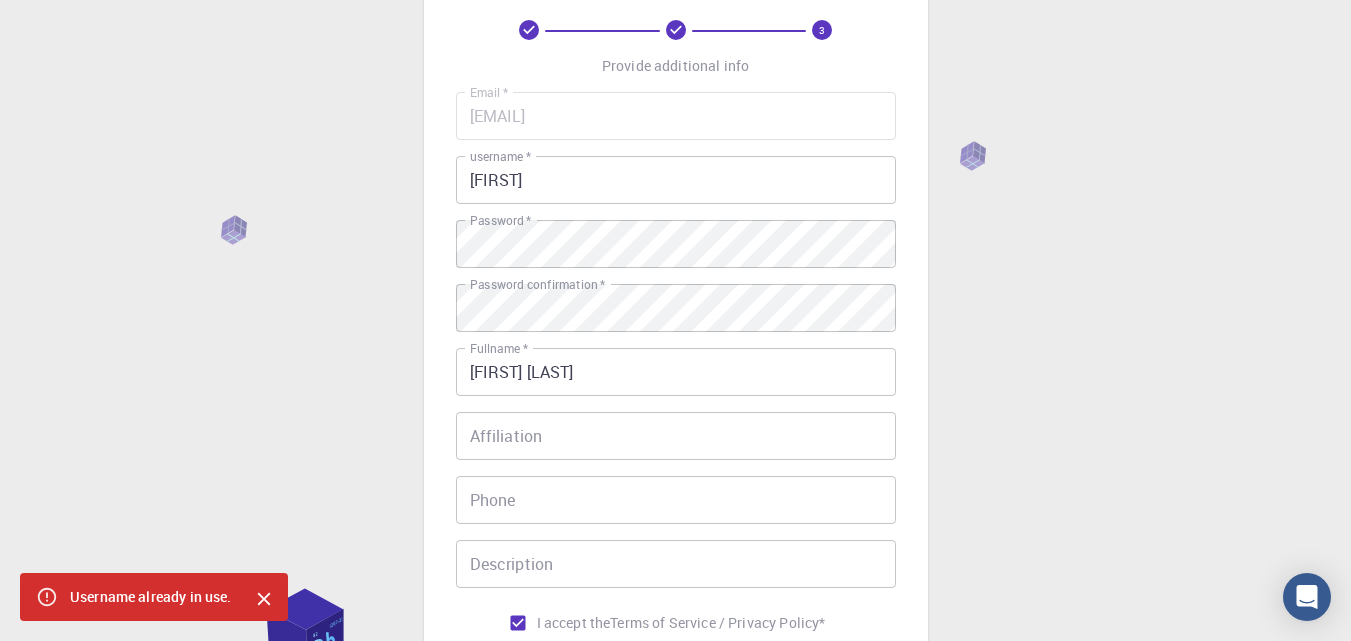 scroll, scrollTop: 0, scrollLeft: 0, axis: both 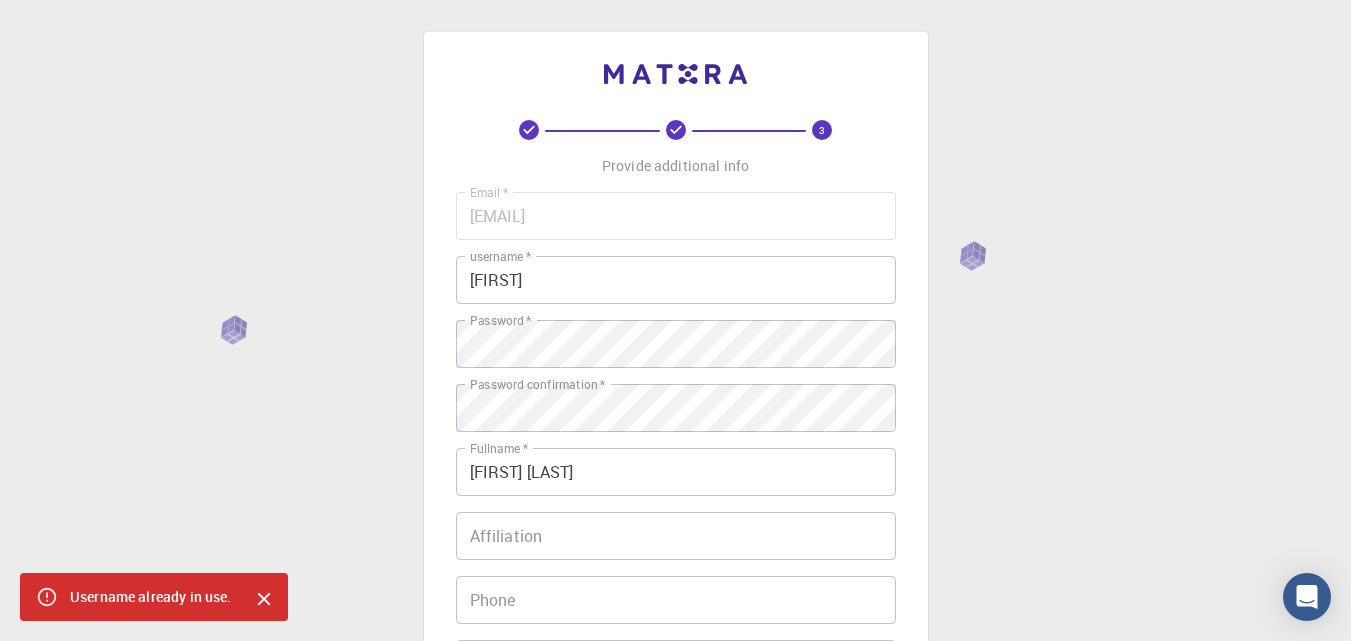 click on "[FIRST]" at bounding box center [676, 280] 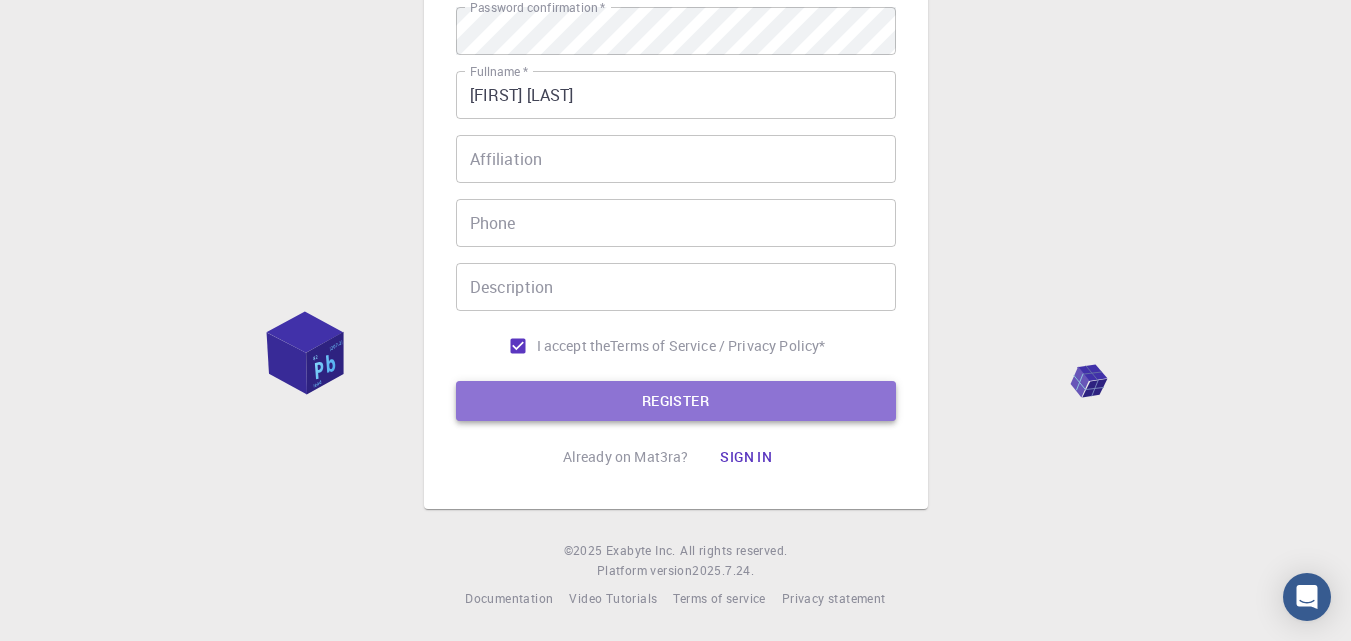 click on "REGISTER" at bounding box center [676, 401] 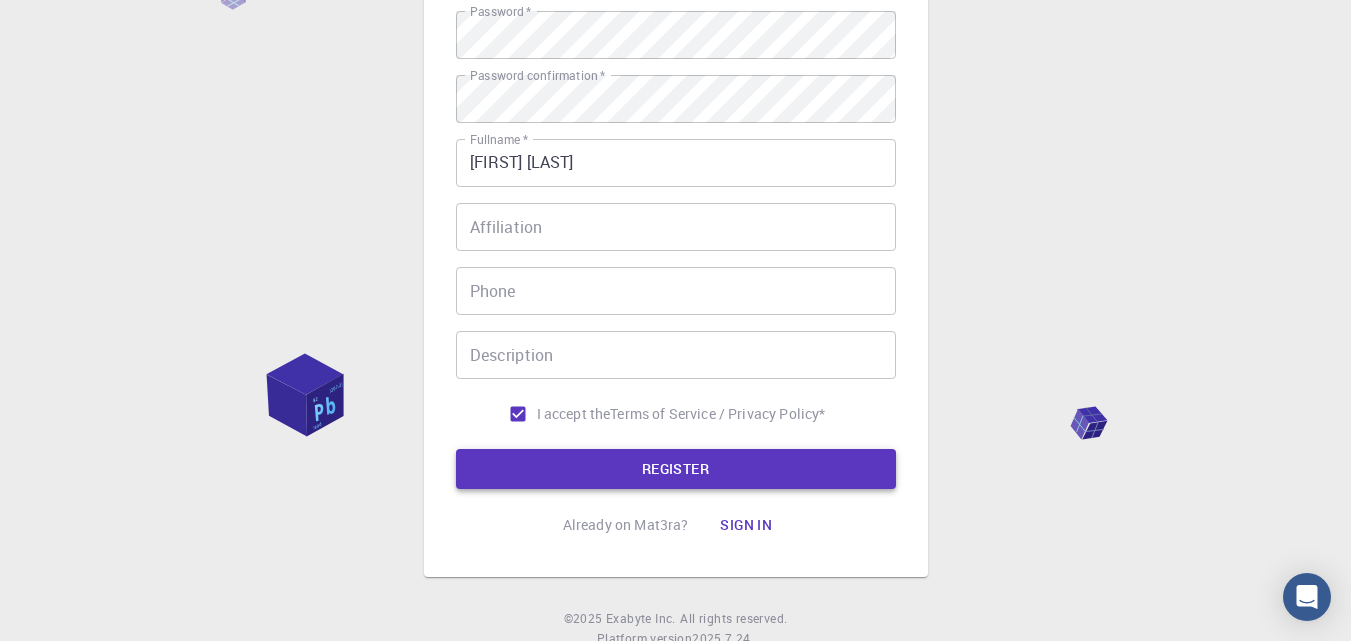scroll, scrollTop: 328, scrollLeft: 0, axis: vertical 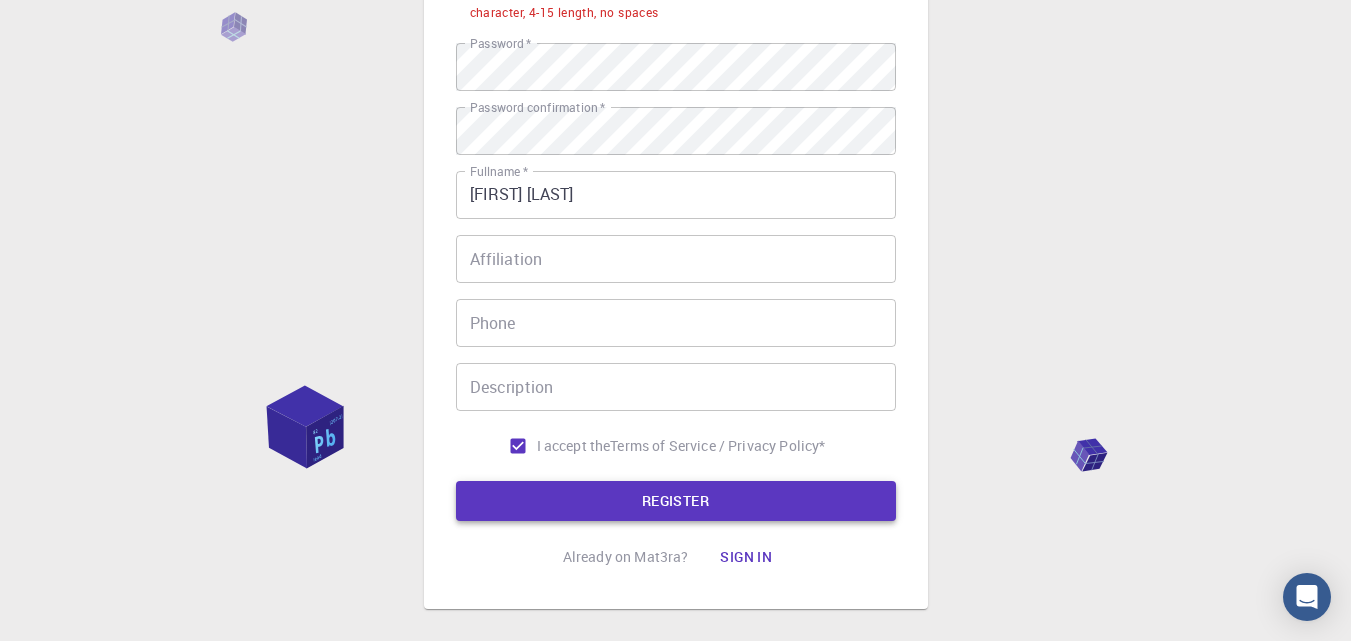 click on "REGISTER" at bounding box center [676, 501] 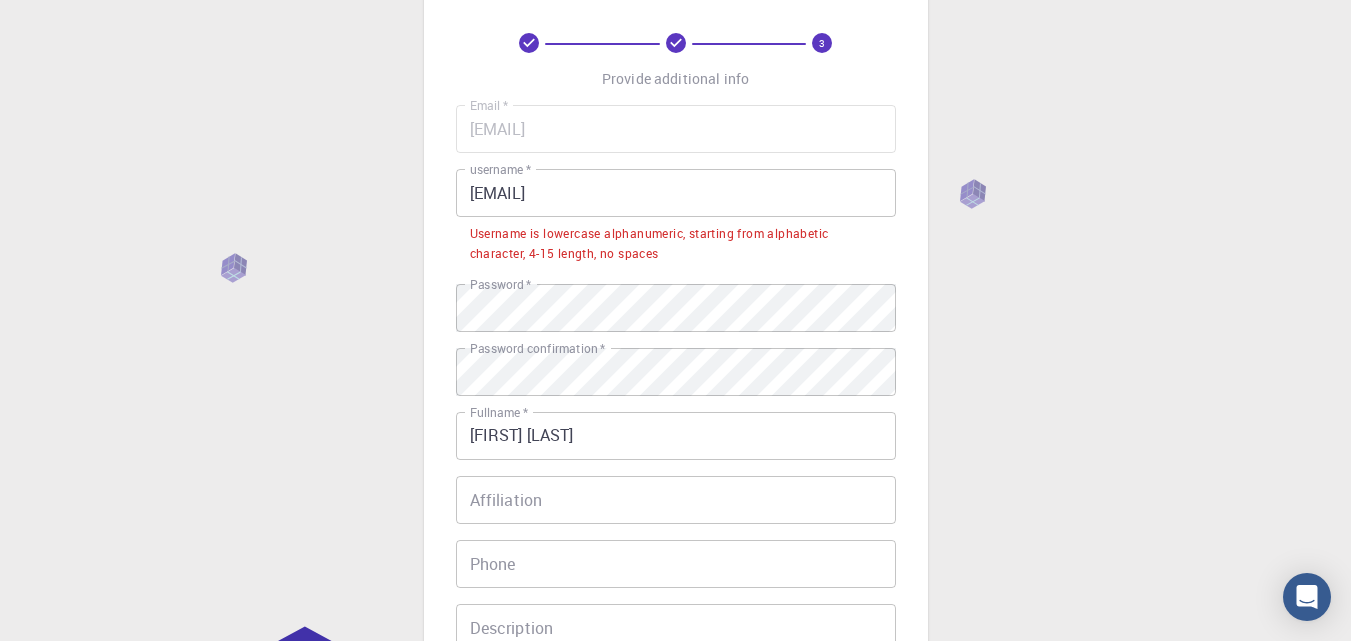 scroll, scrollTop: 28, scrollLeft: 0, axis: vertical 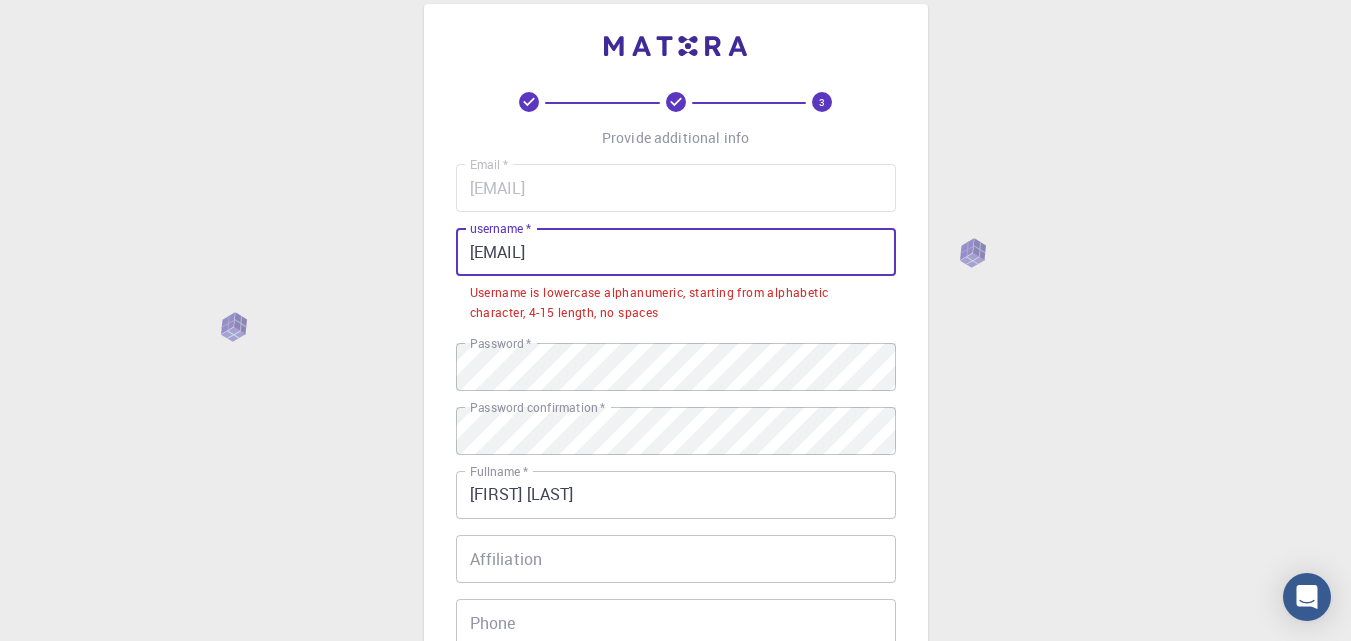 click on "[EMAIL]" at bounding box center (676, 252) 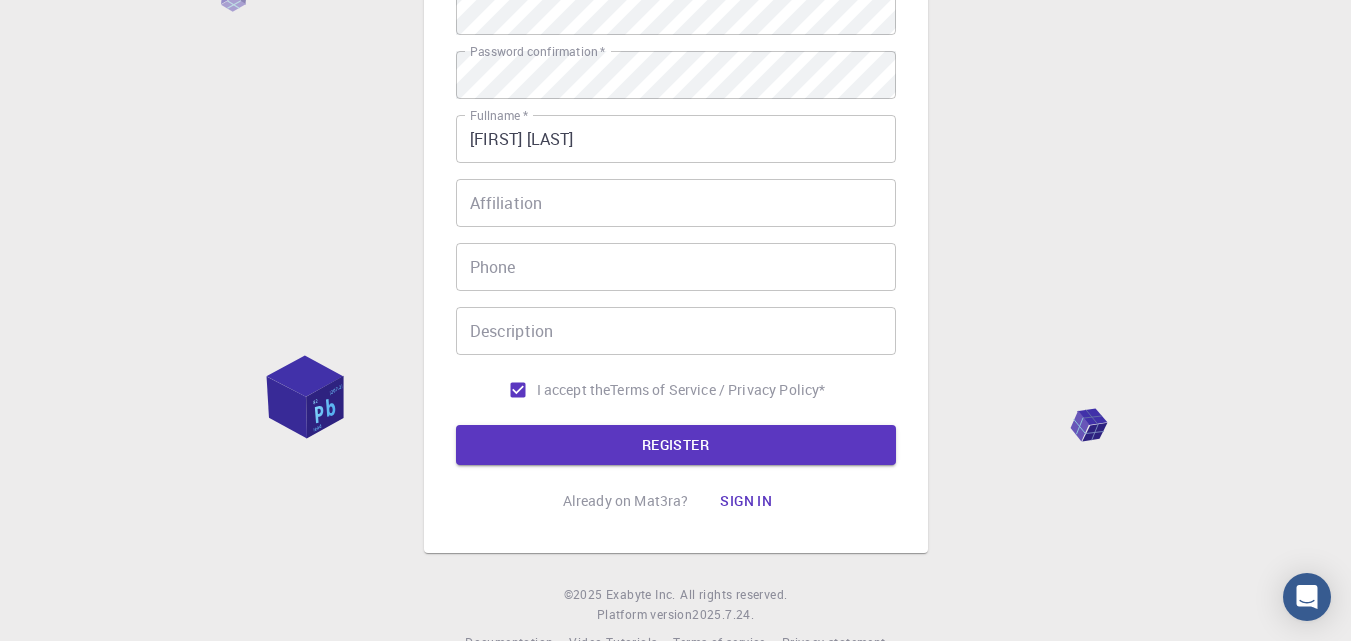 scroll, scrollTop: 377, scrollLeft: 0, axis: vertical 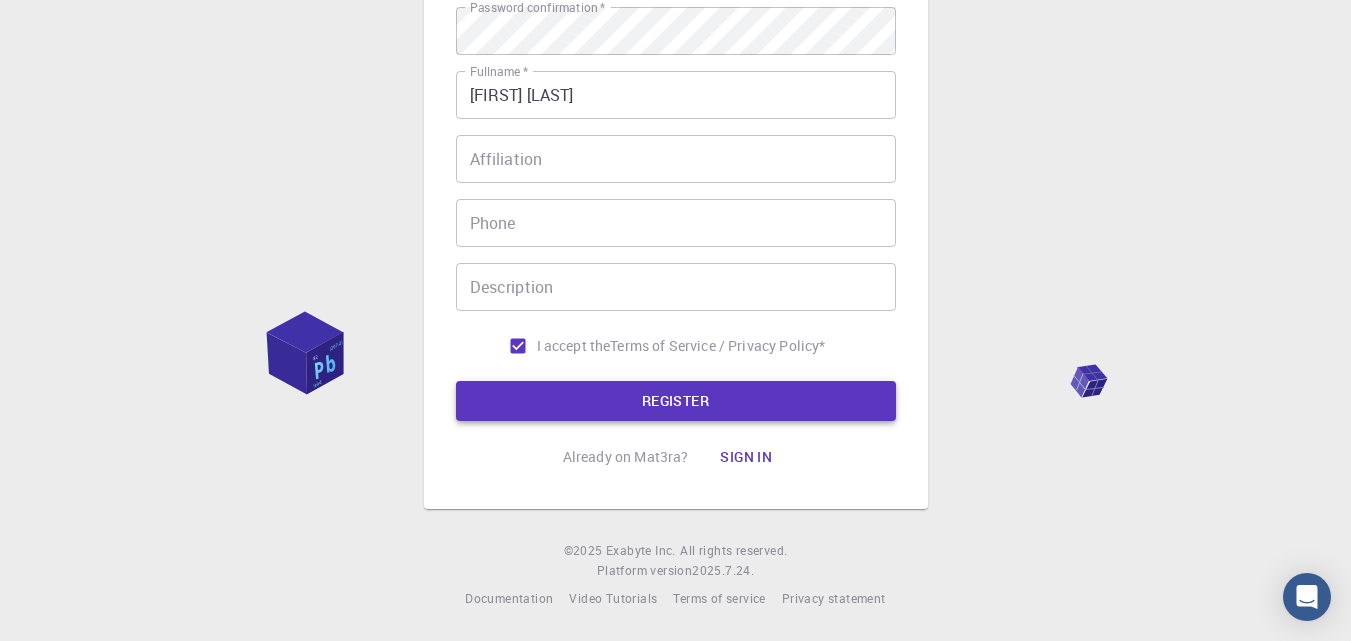 type on "[FIRST] [LAST]" 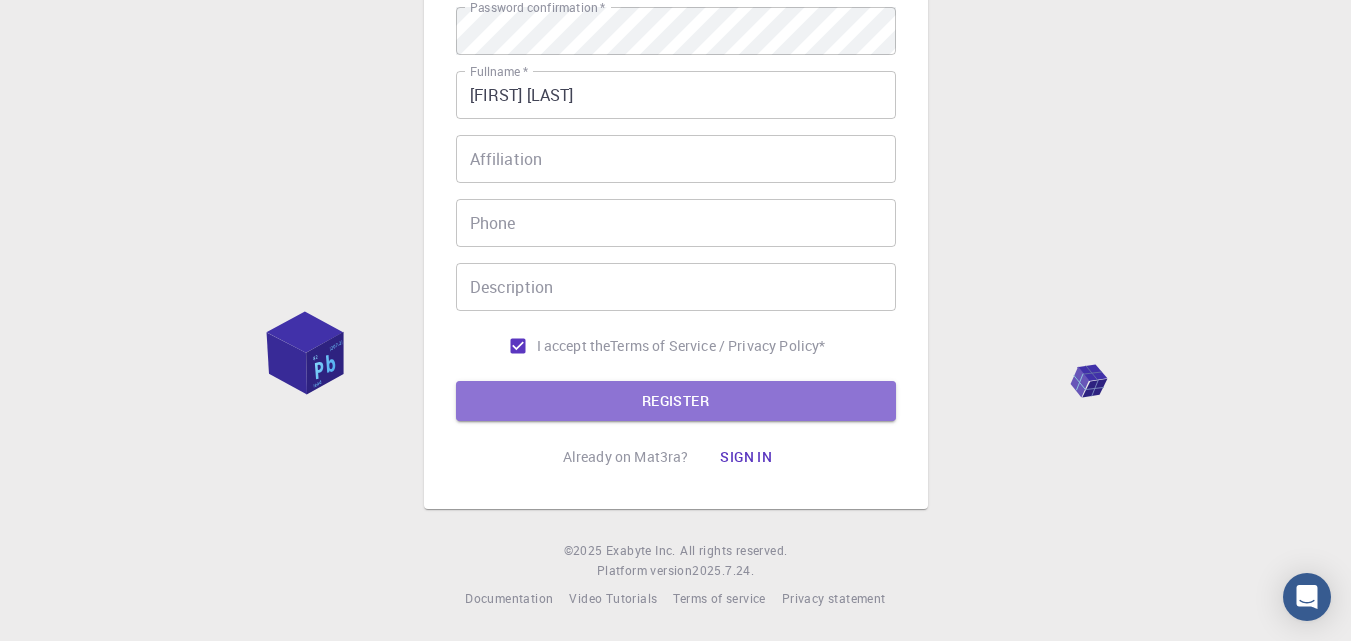 click on "REGISTER" at bounding box center (676, 401) 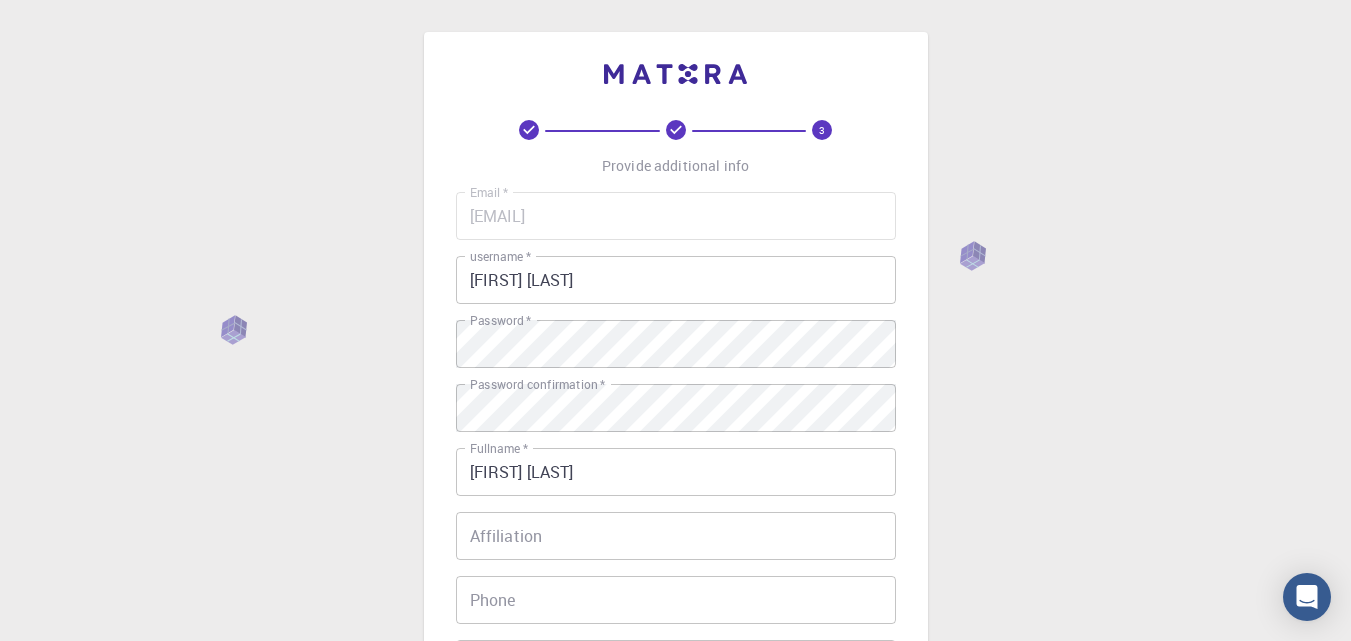 scroll, scrollTop: 13, scrollLeft: 0, axis: vertical 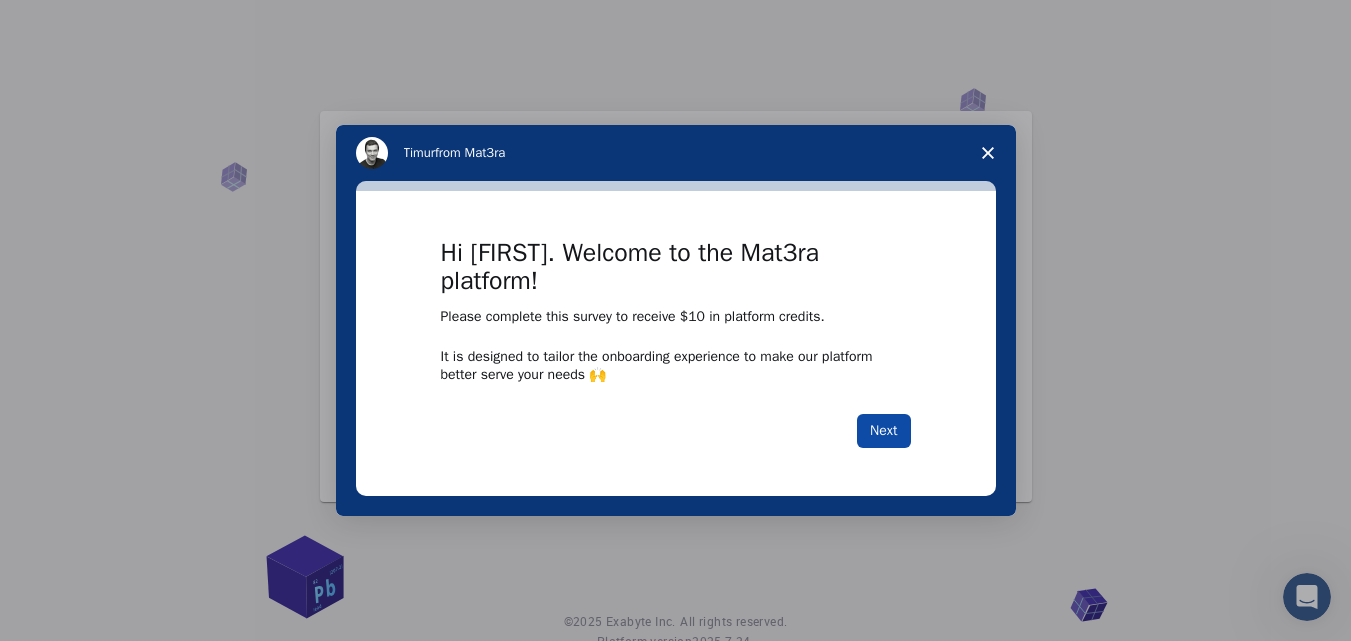 click on "Next" at bounding box center (883, 431) 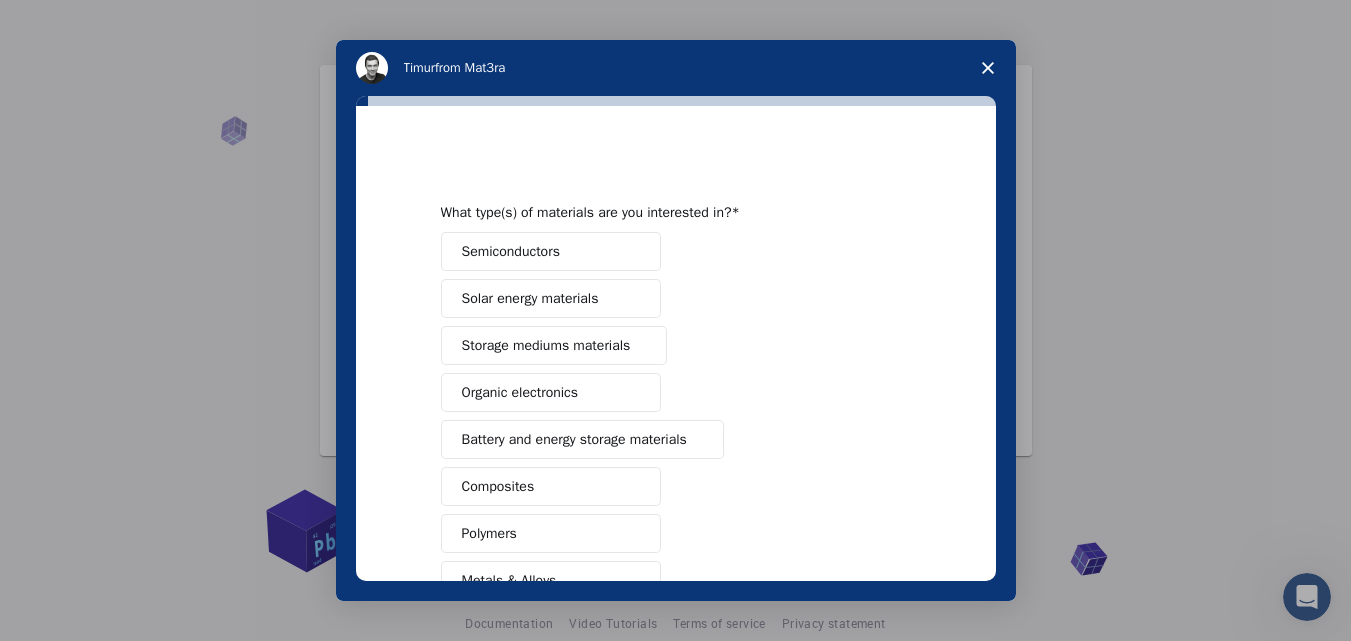 scroll, scrollTop: 71, scrollLeft: 0, axis: vertical 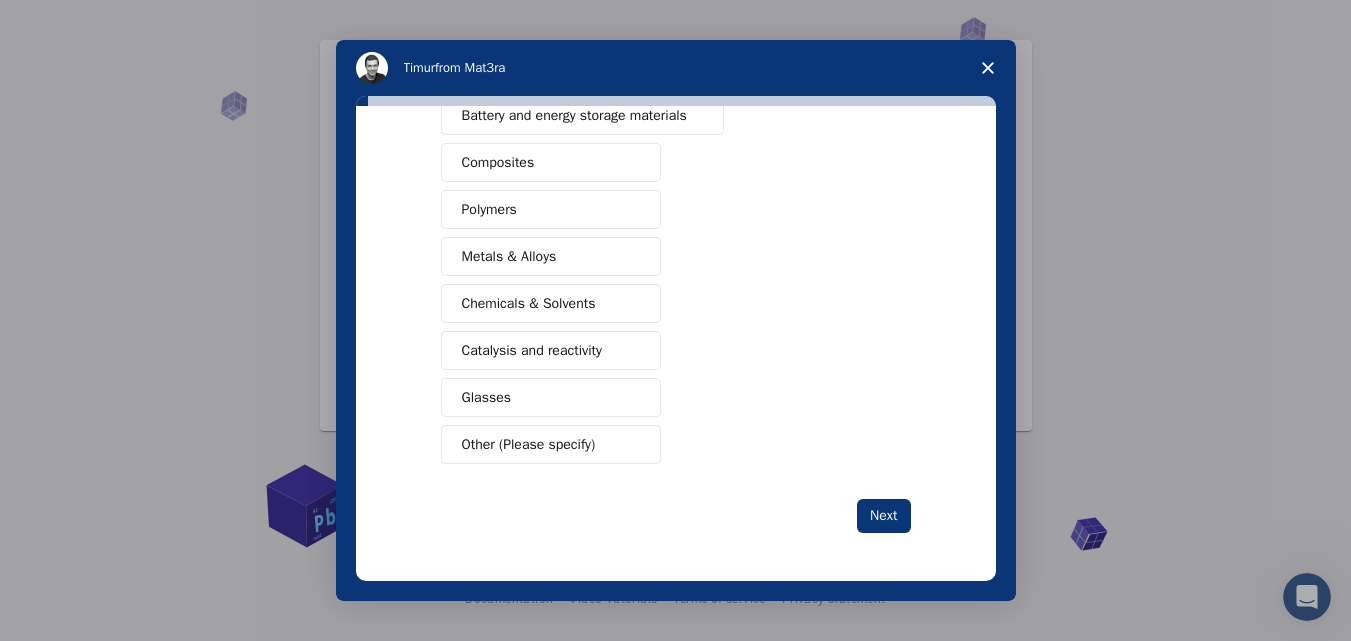 click on "Other (Please specify)" at bounding box center (551, 444) 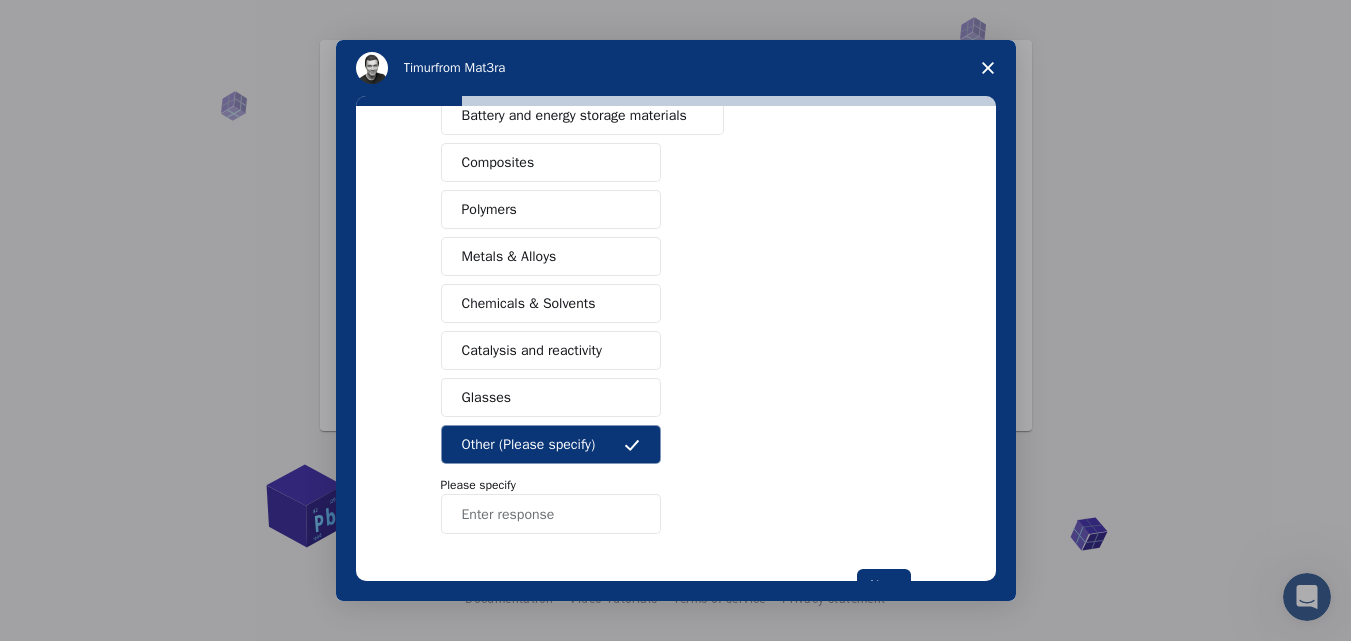 scroll, scrollTop: 394, scrollLeft: 0, axis: vertical 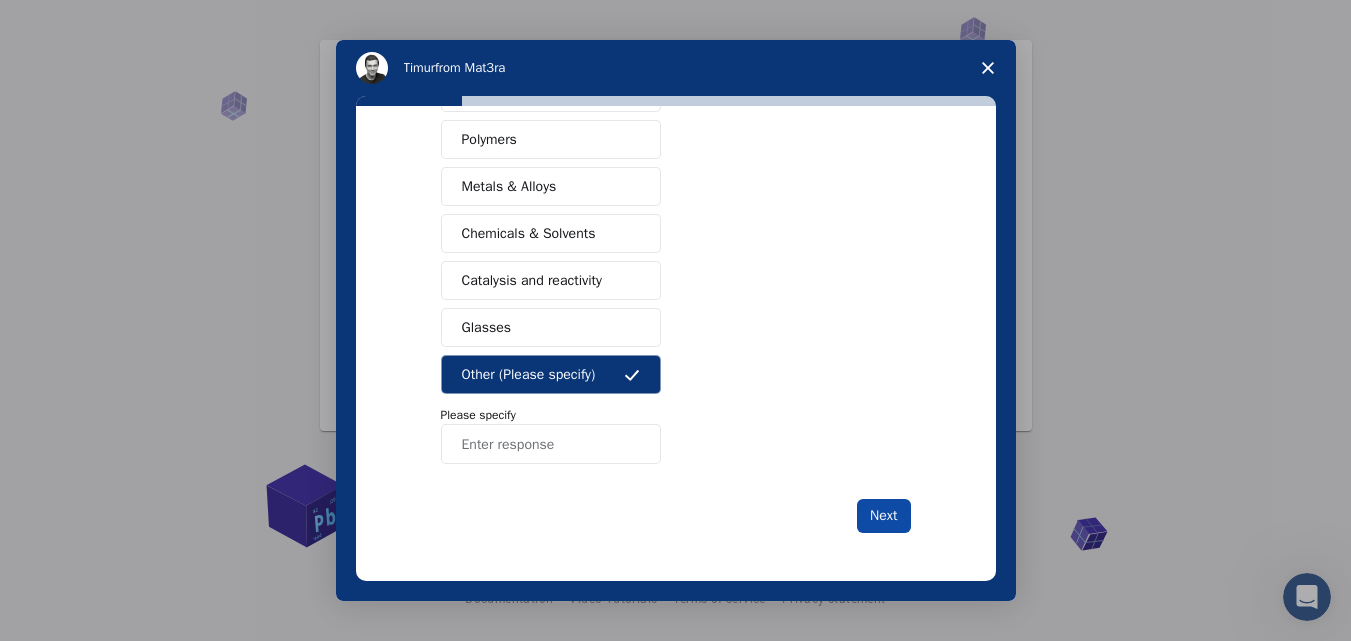 click on "Next" at bounding box center (883, 516) 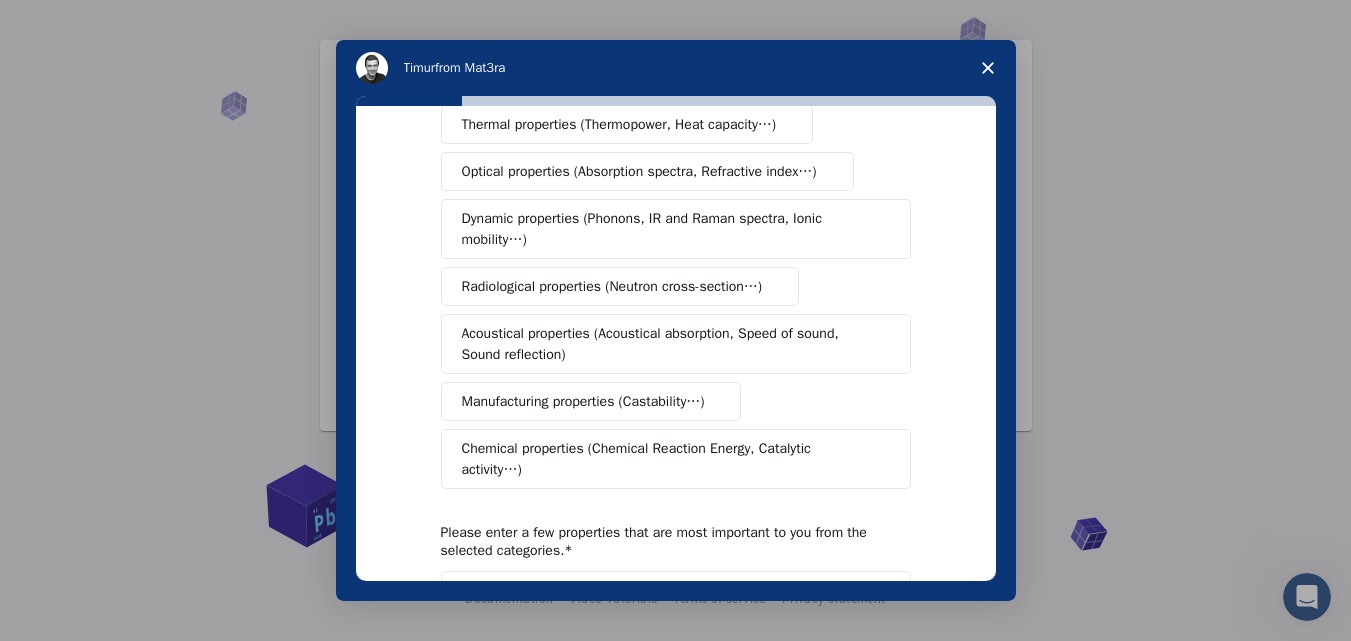 scroll, scrollTop: 428, scrollLeft: 0, axis: vertical 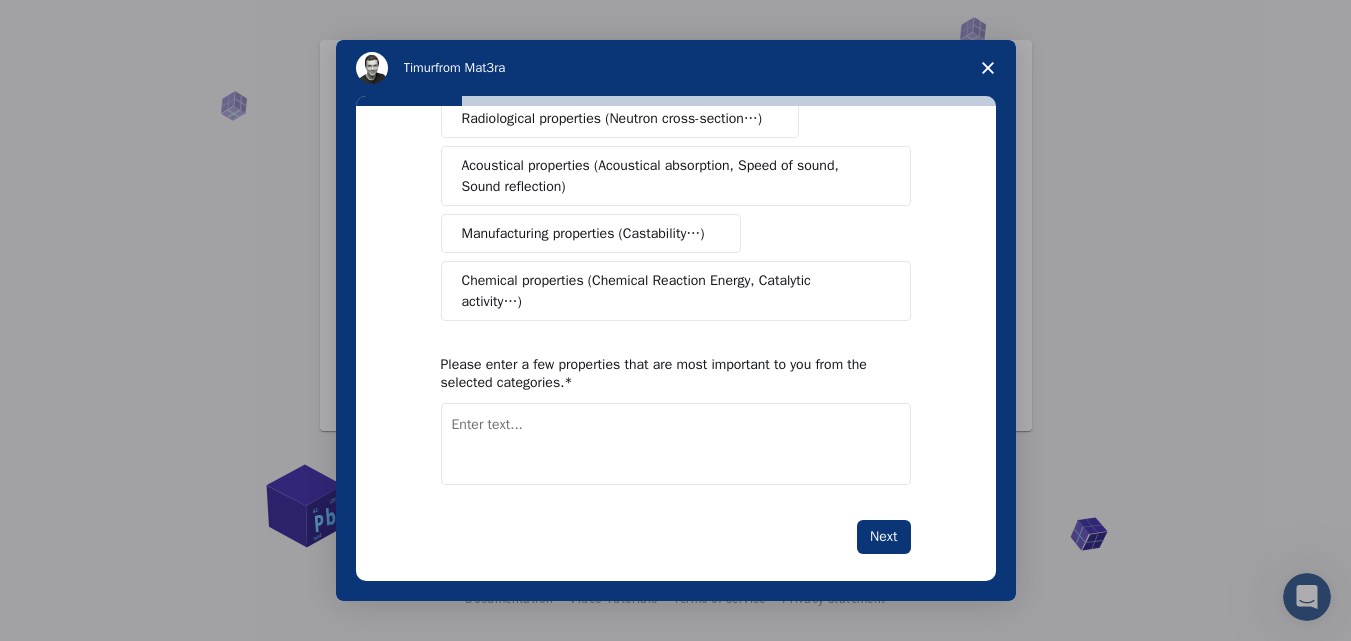 click at bounding box center [676, 444] 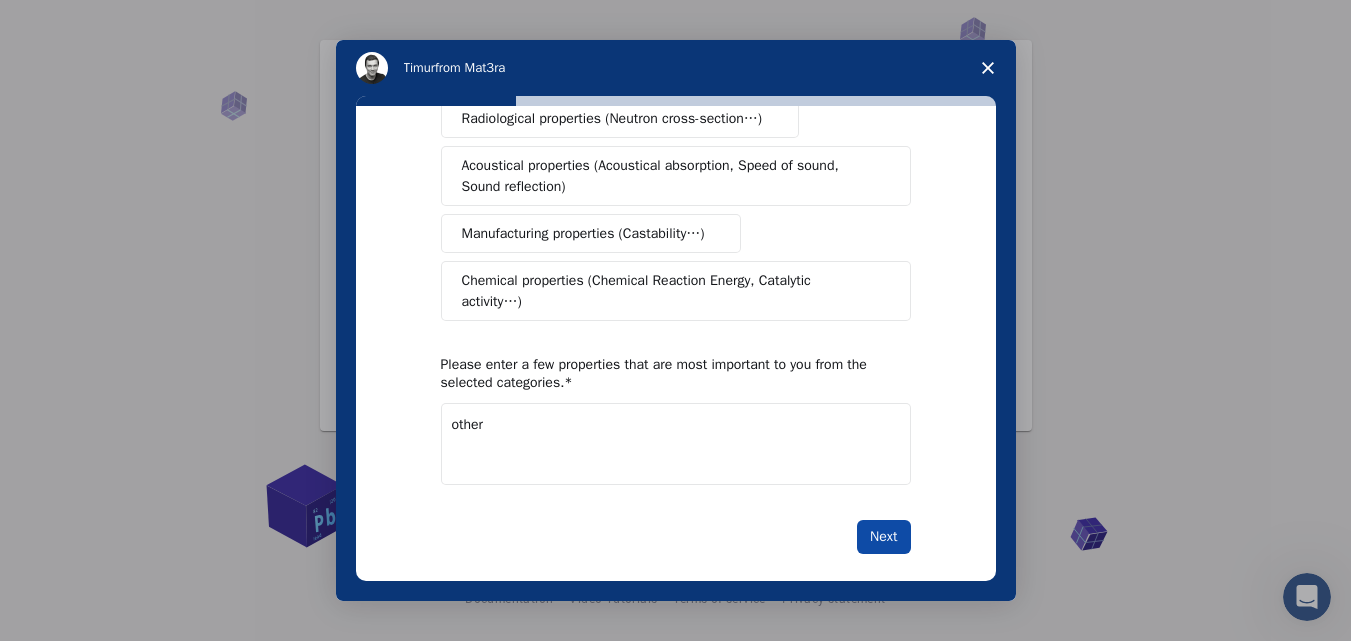 click on "Next" at bounding box center [883, 537] 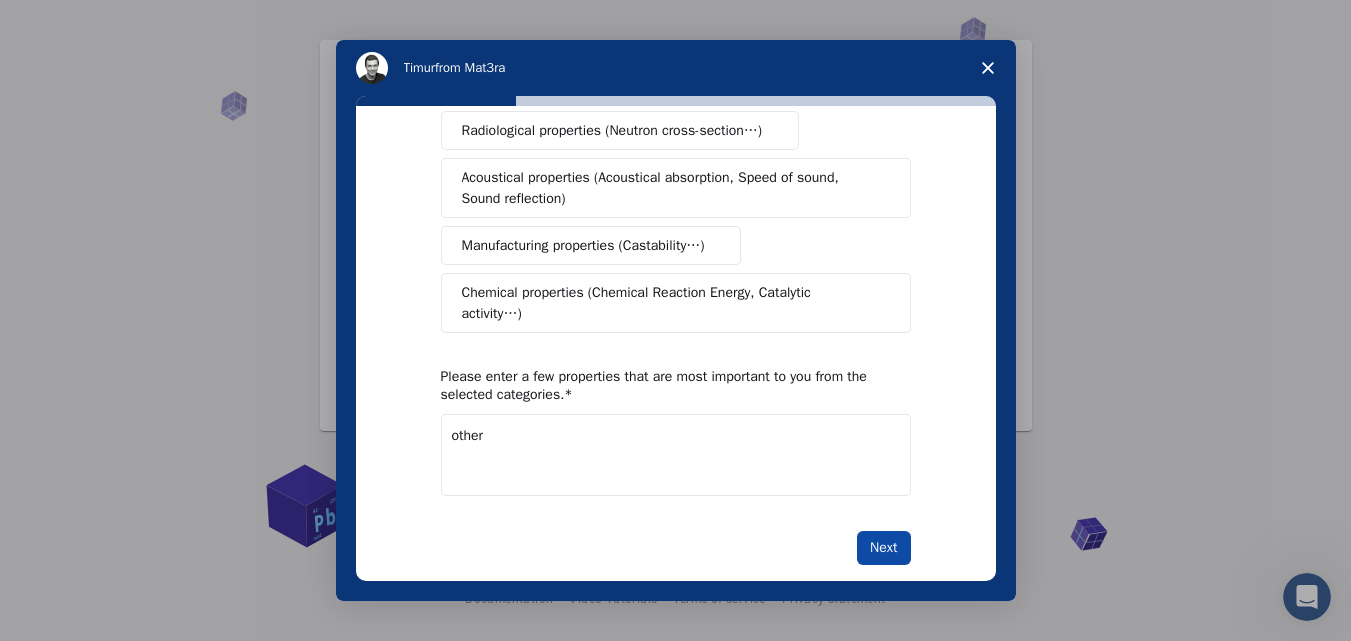 scroll, scrollTop: 451, scrollLeft: 0, axis: vertical 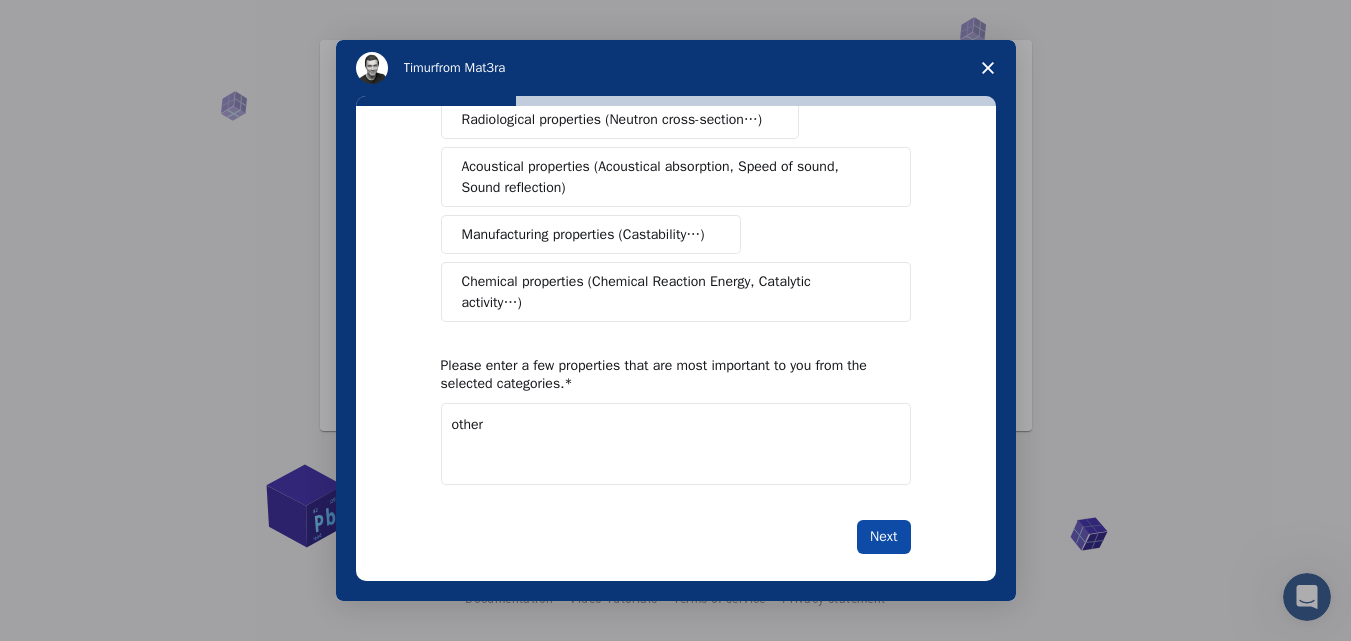 click on "Next" at bounding box center (883, 537) 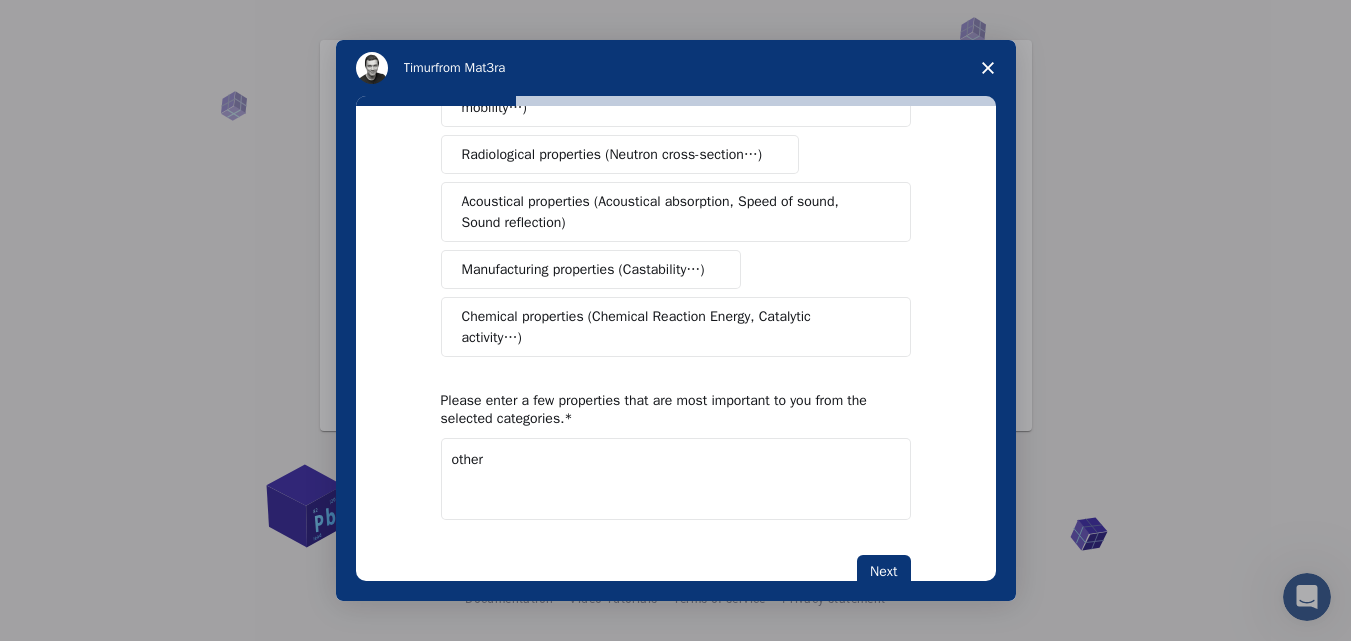 scroll, scrollTop: 451, scrollLeft: 0, axis: vertical 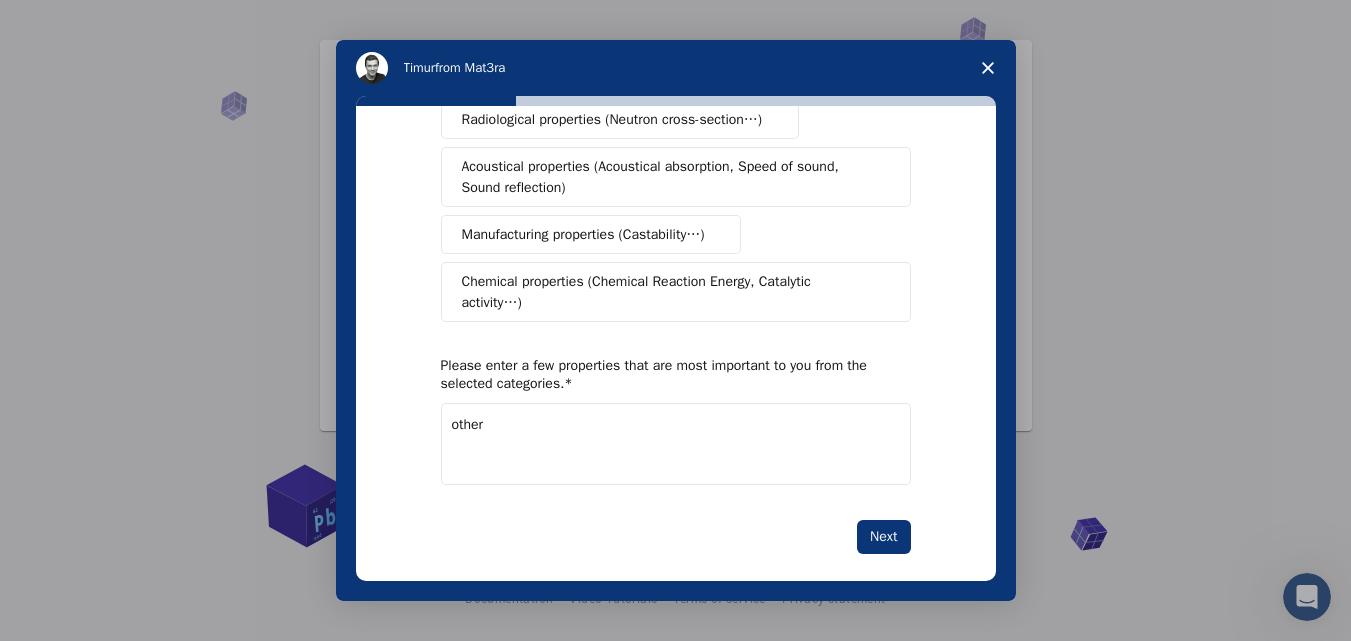 click on "other" at bounding box center [676, 444] 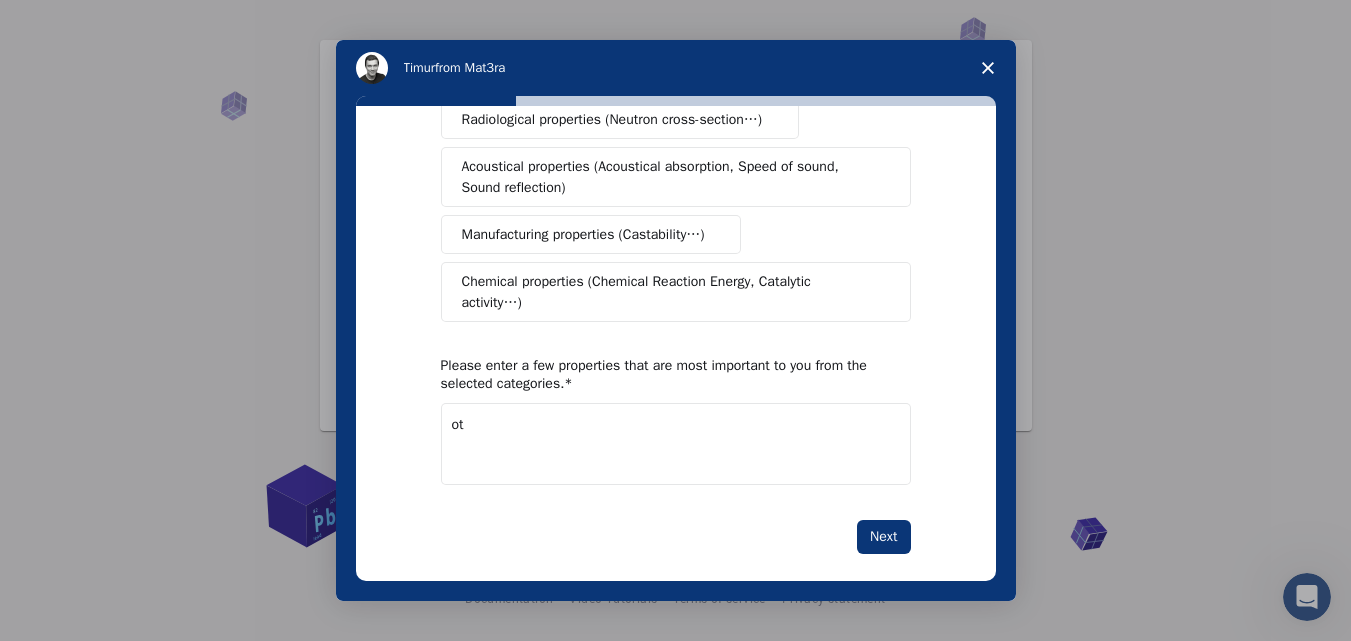 type on "o" 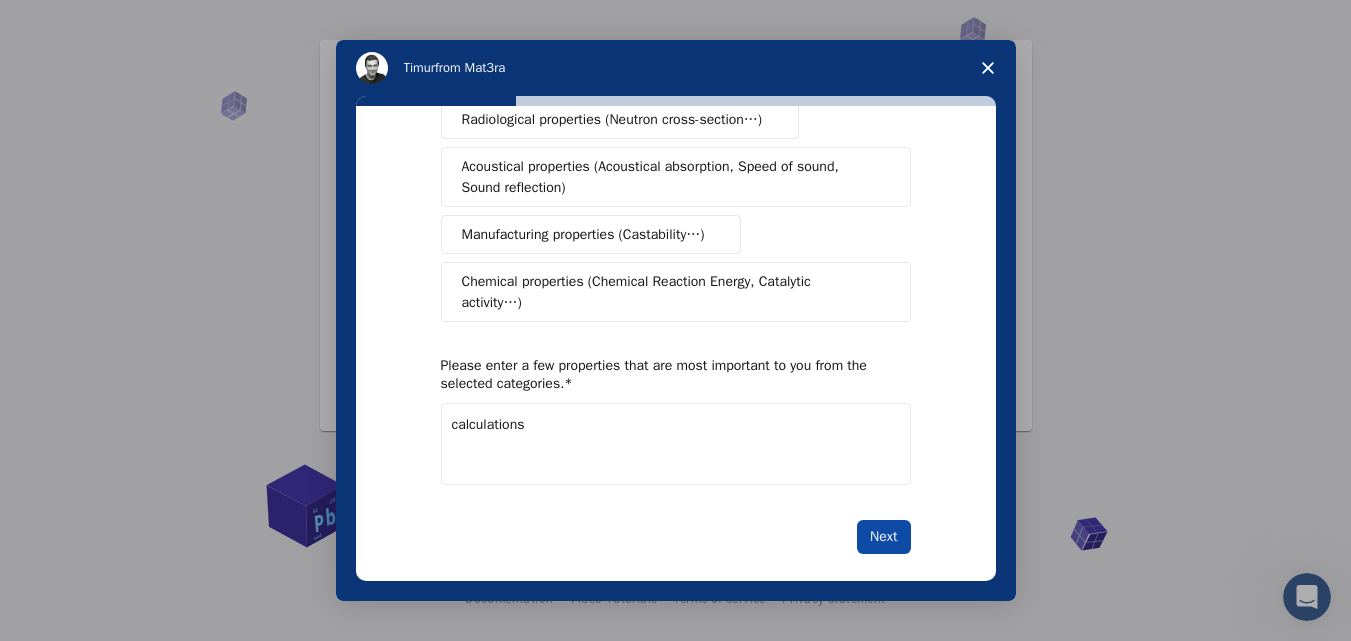type on "calculations" 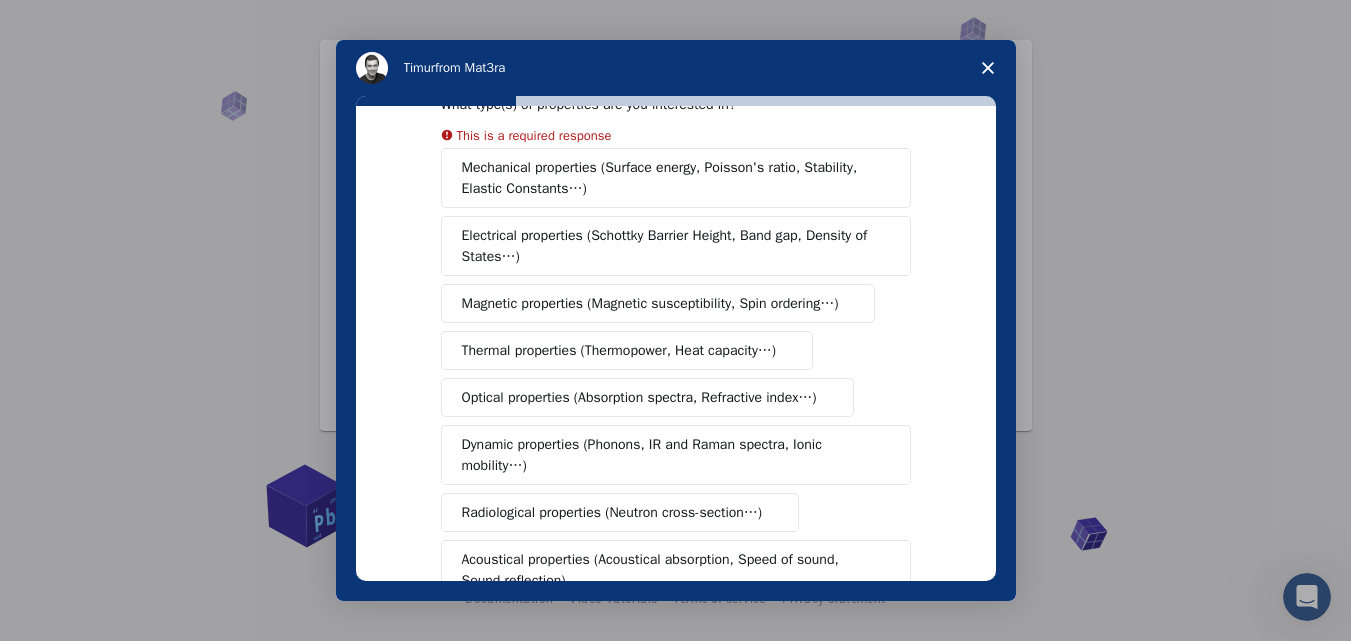 scroll, scrollTop: 0, scrollLeft: 0, axis: both 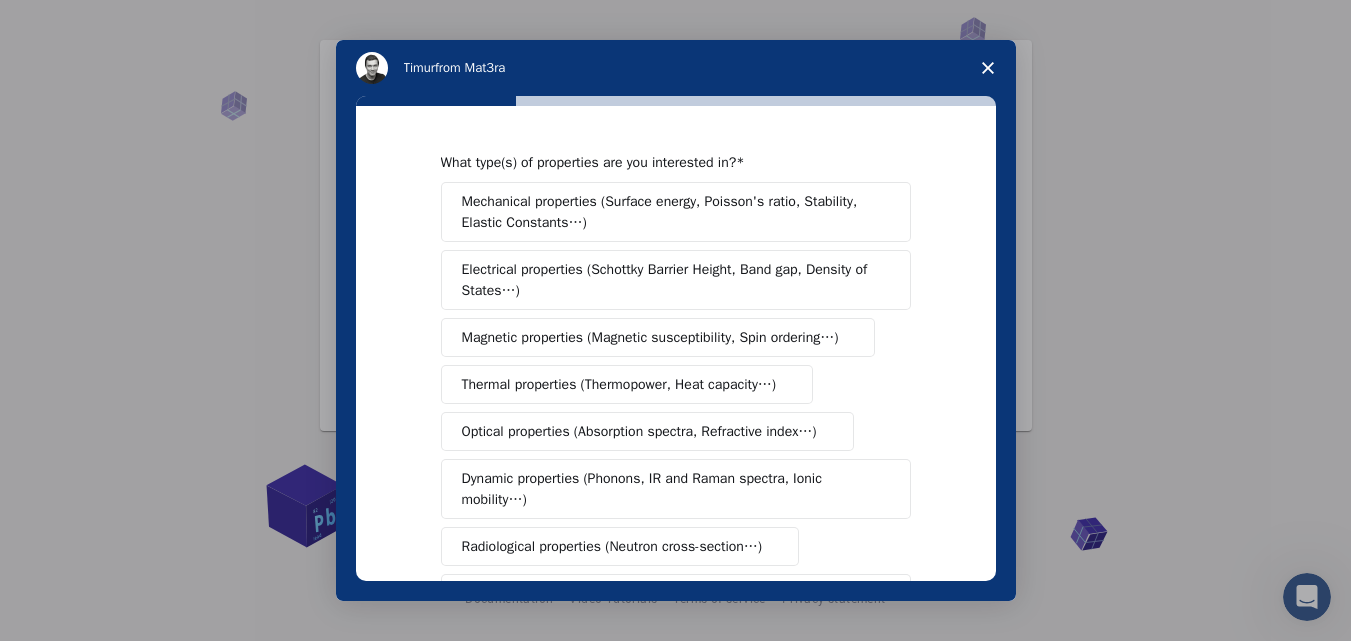 click on "Mechanical properties (Surface energy, Poisson's ratio, Stability, Elastic Constants…)" at bounding box center (676, 212) 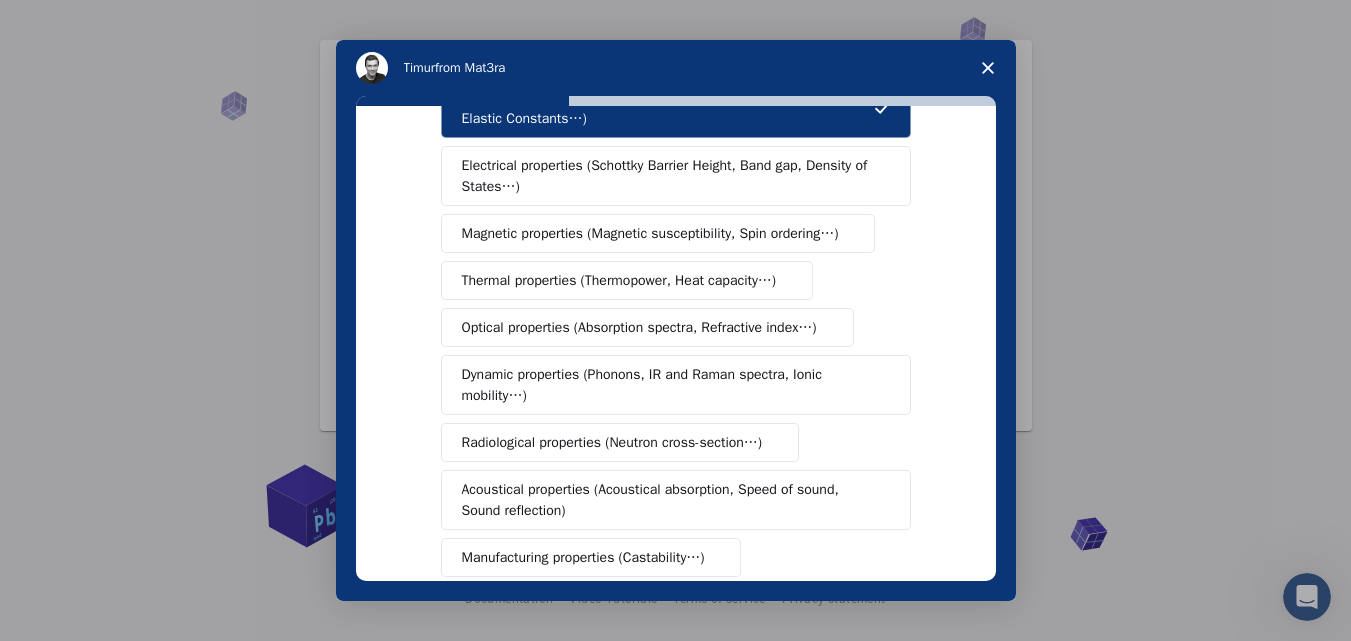 scroll, scrollTop: 0, scrollLeft: 0, axis: both 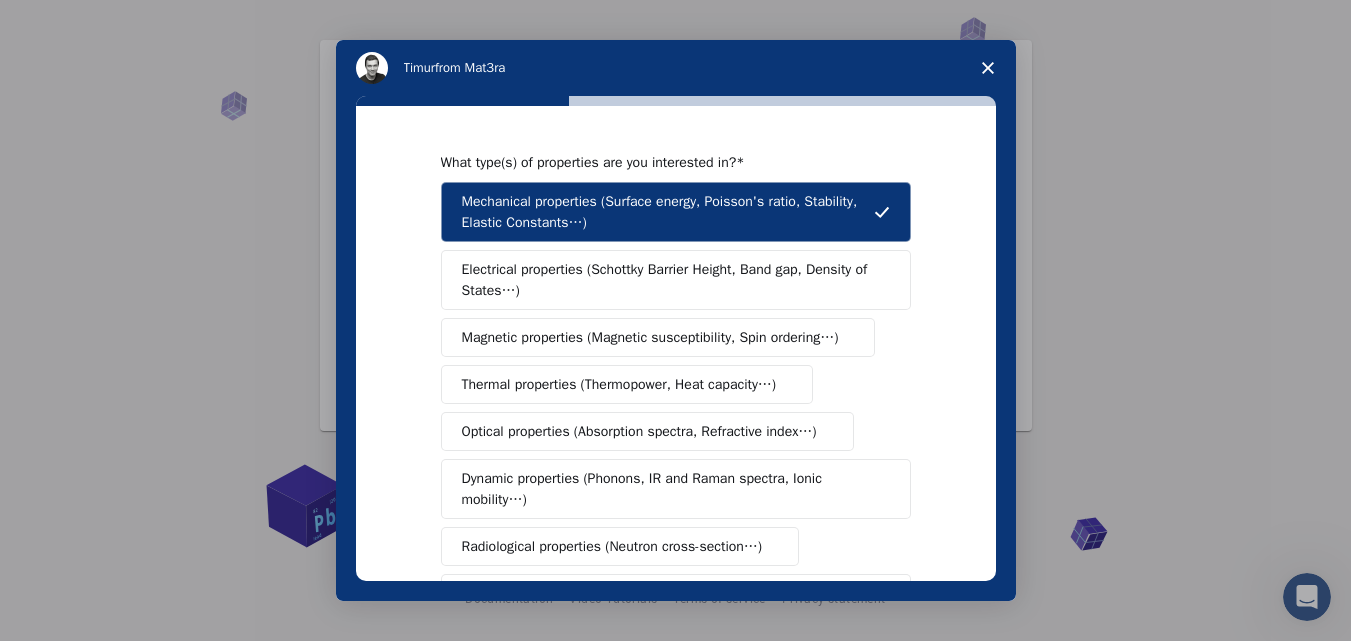 click on "Electrical properties (Schottky Barrier Height, Band gap, Density of States…)" at bounding box center [669, 280] 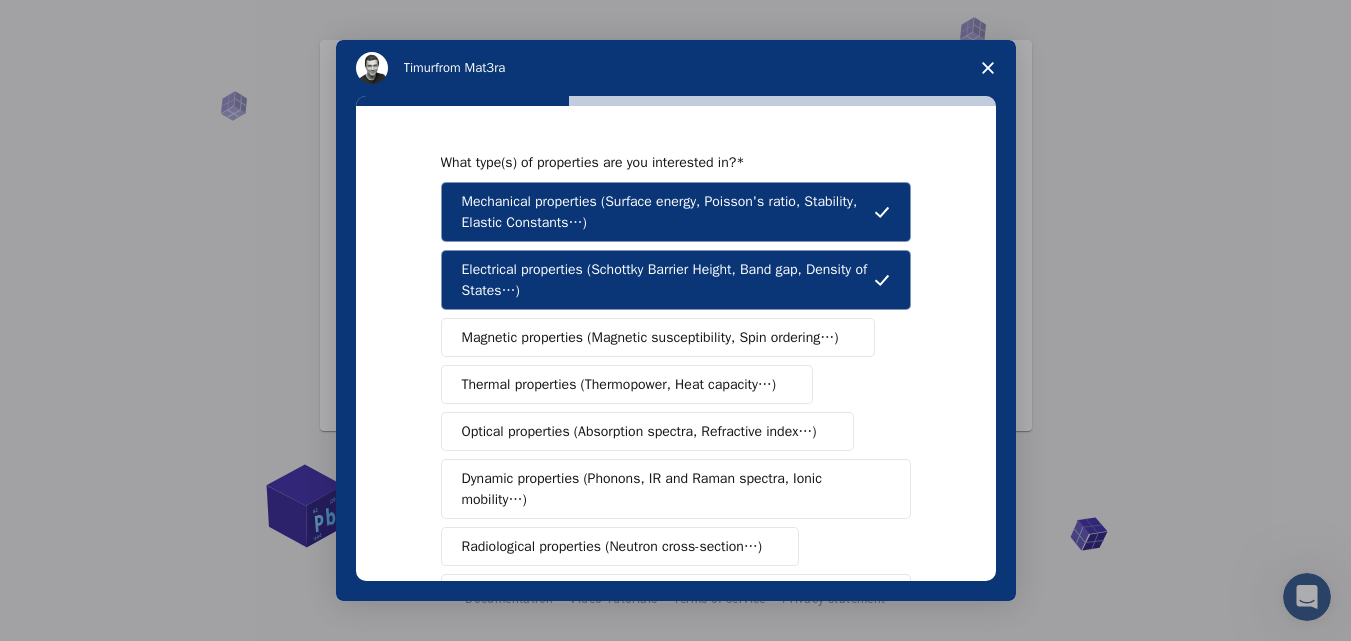 click on "Magnetic properties (Magnetic susceptibility, Spin ordering…)" at bounding box center [650, 337] 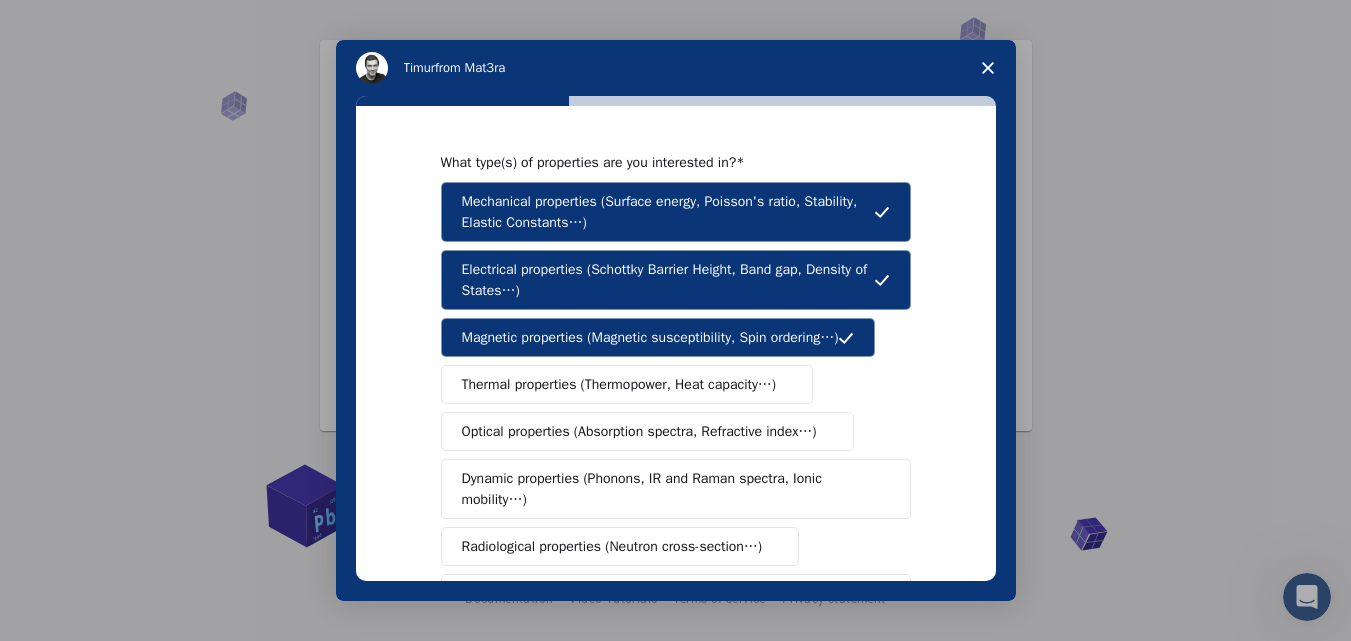 click on "Thermal properties (Thermopower, Heat capacity…)" at bounding box center [619, 384] 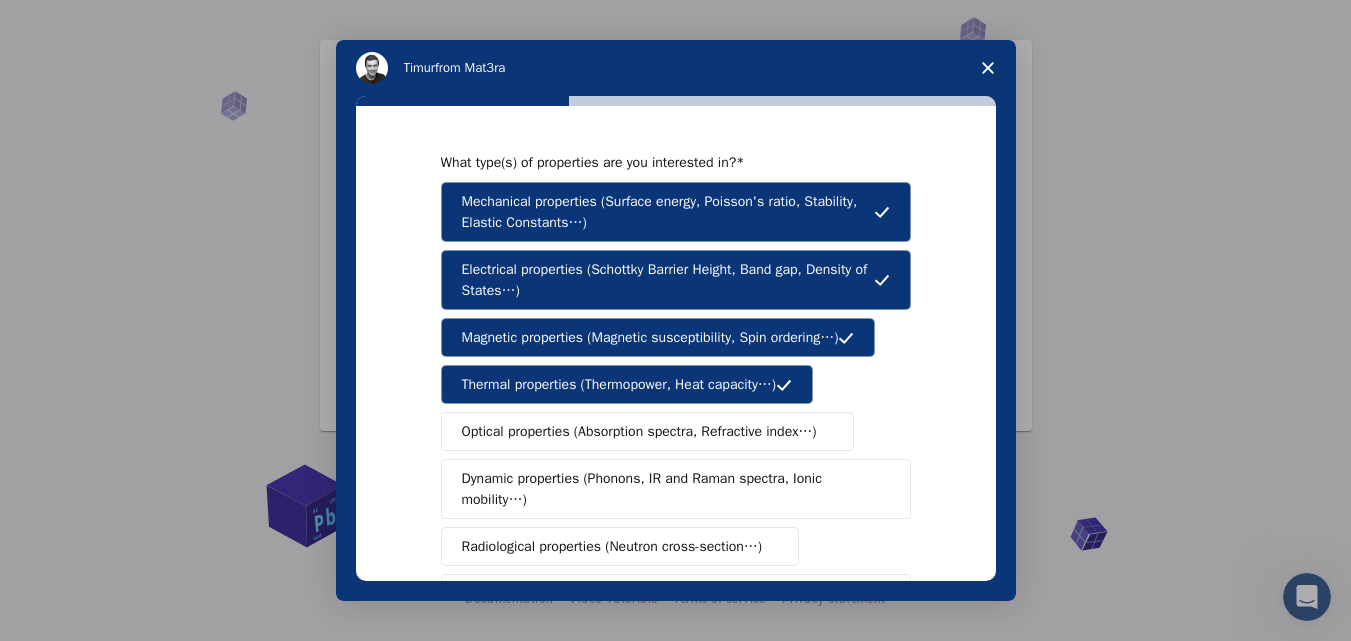 click on "Optical properties (Absorption spectra, Refractive index…)" at bounding box center (639, 431) 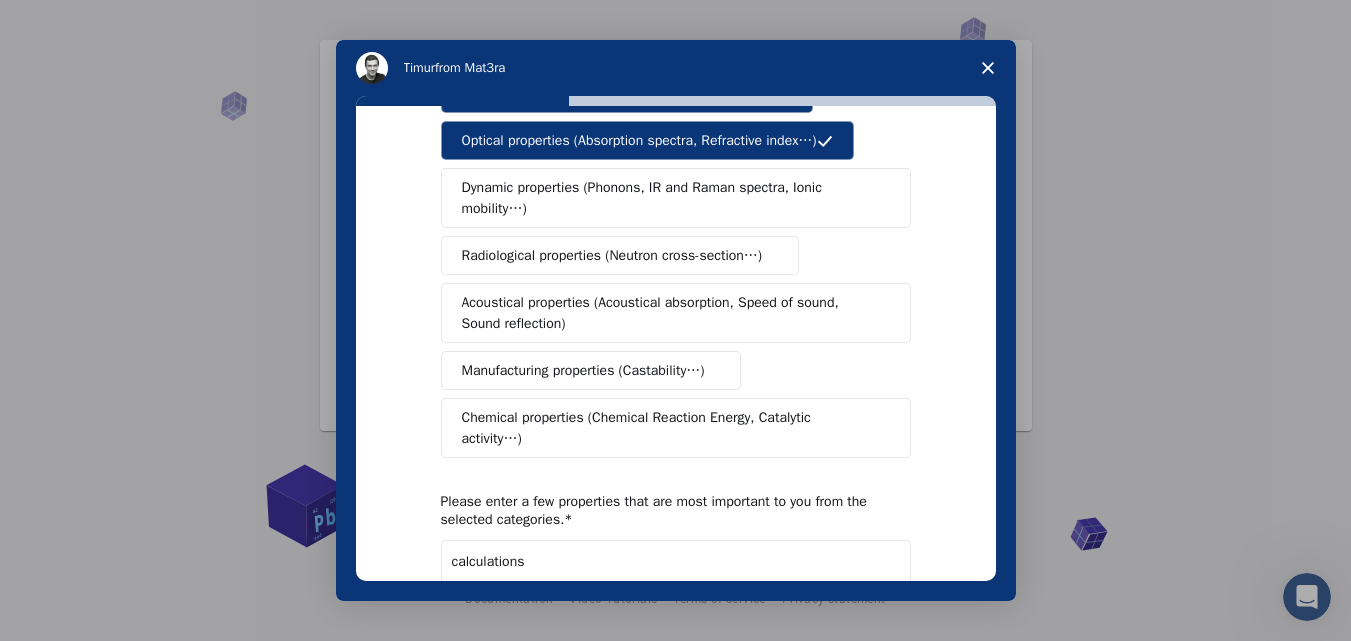 scroll, scrollTop: 300, scrollLeft: 0, axis: vertical 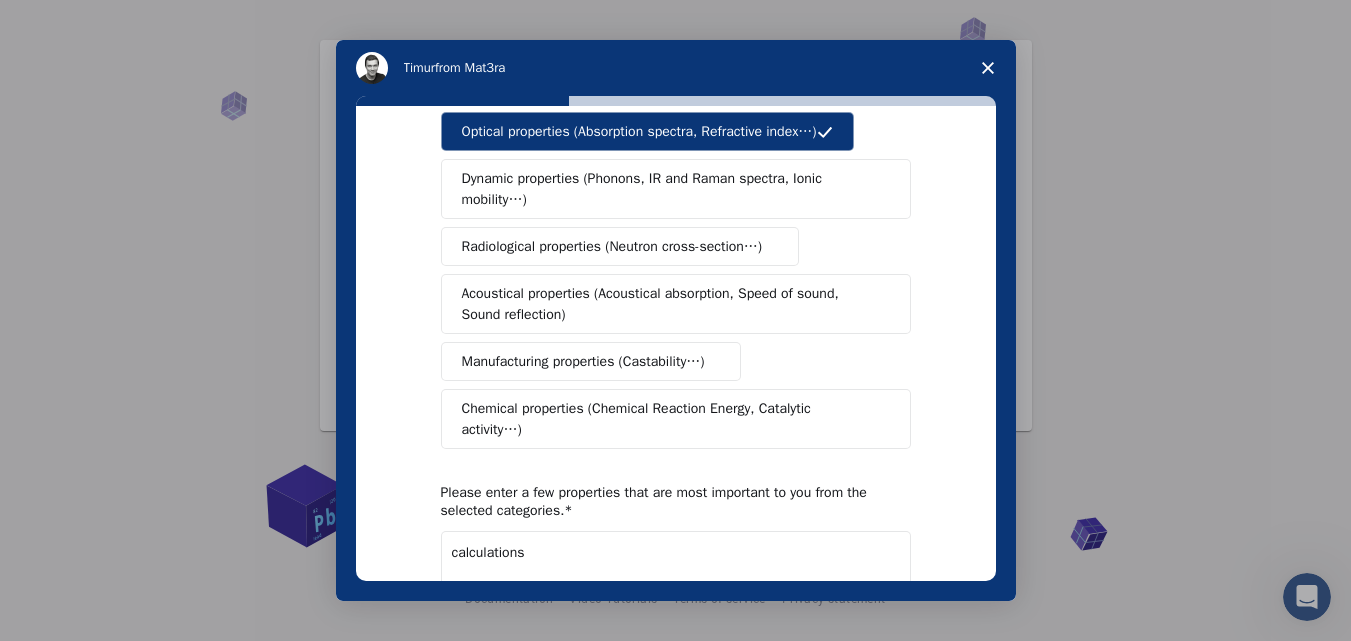 click on "Dynamic properties (Phonons, IR and Raman spectra, Ionic mobility…)" at bounding box center (668, 189) 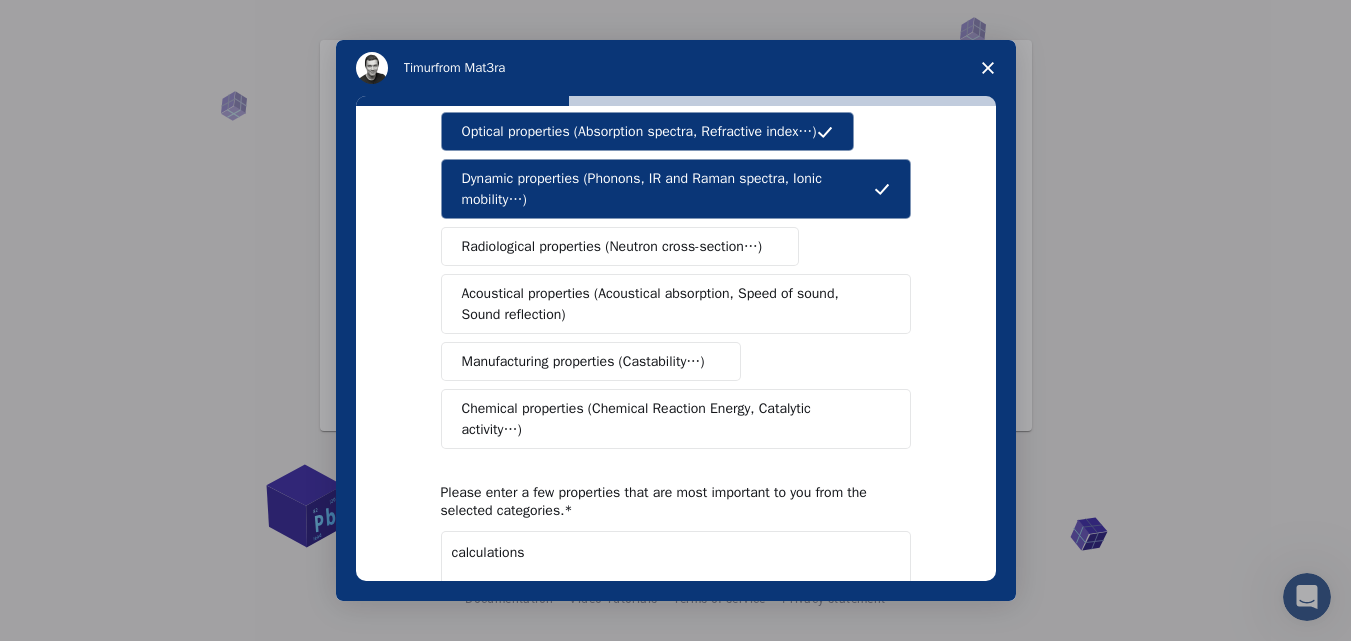 drag, startPoint x: 570, startPoint y: 246, endPoint x: 568, endPoint y: 262, distance: 16.124516 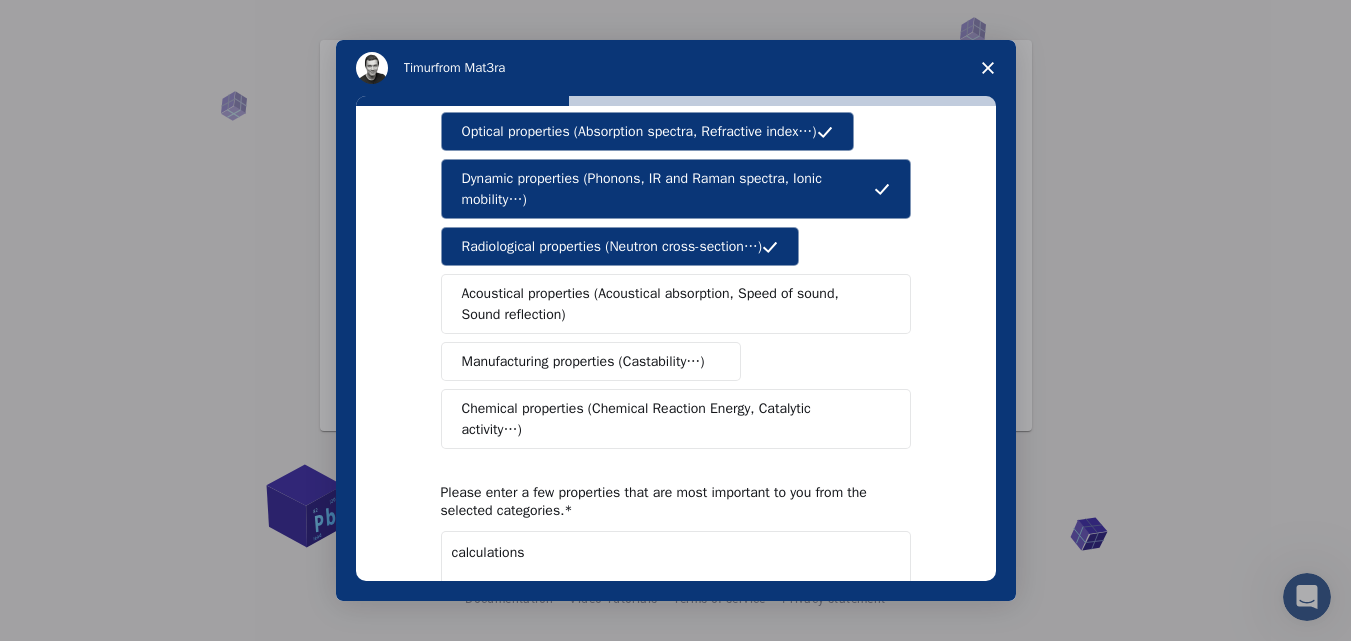 click on "Acoustical properties (Acoustical absorption, Speed of sound, Sound reflection)" at bounding box center [669, 304] 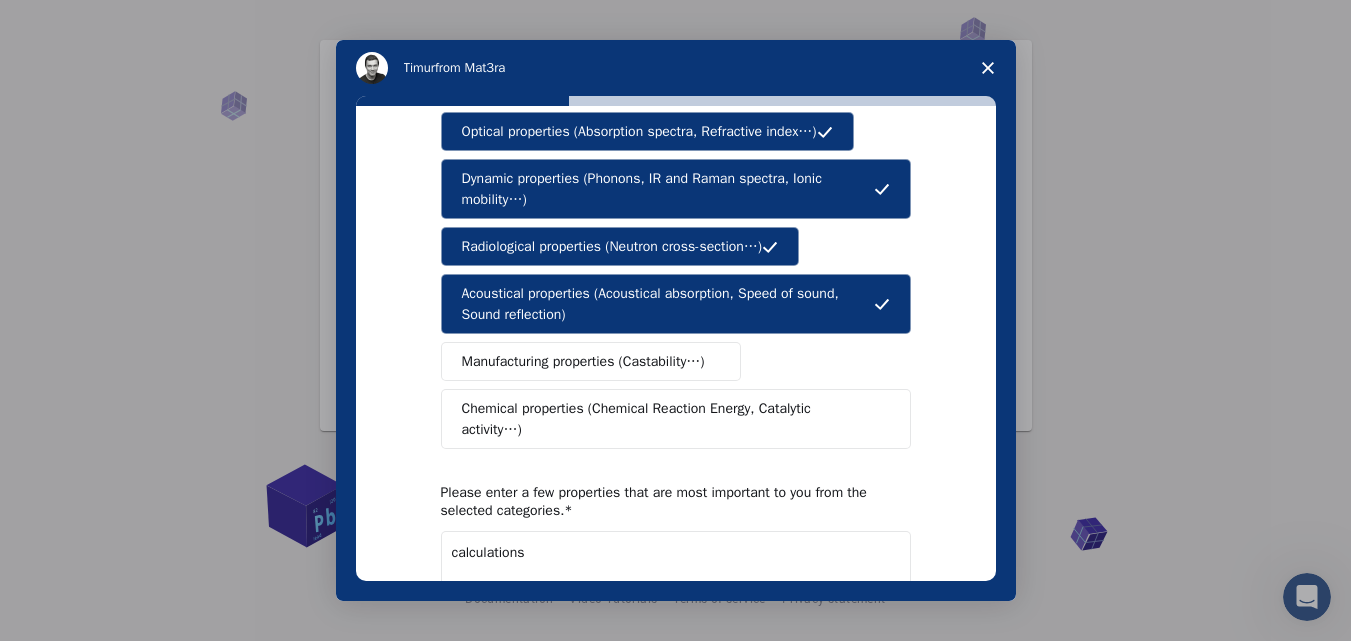click on "Manufacturing properties (Castability…)" at bounding box center [591, 361] 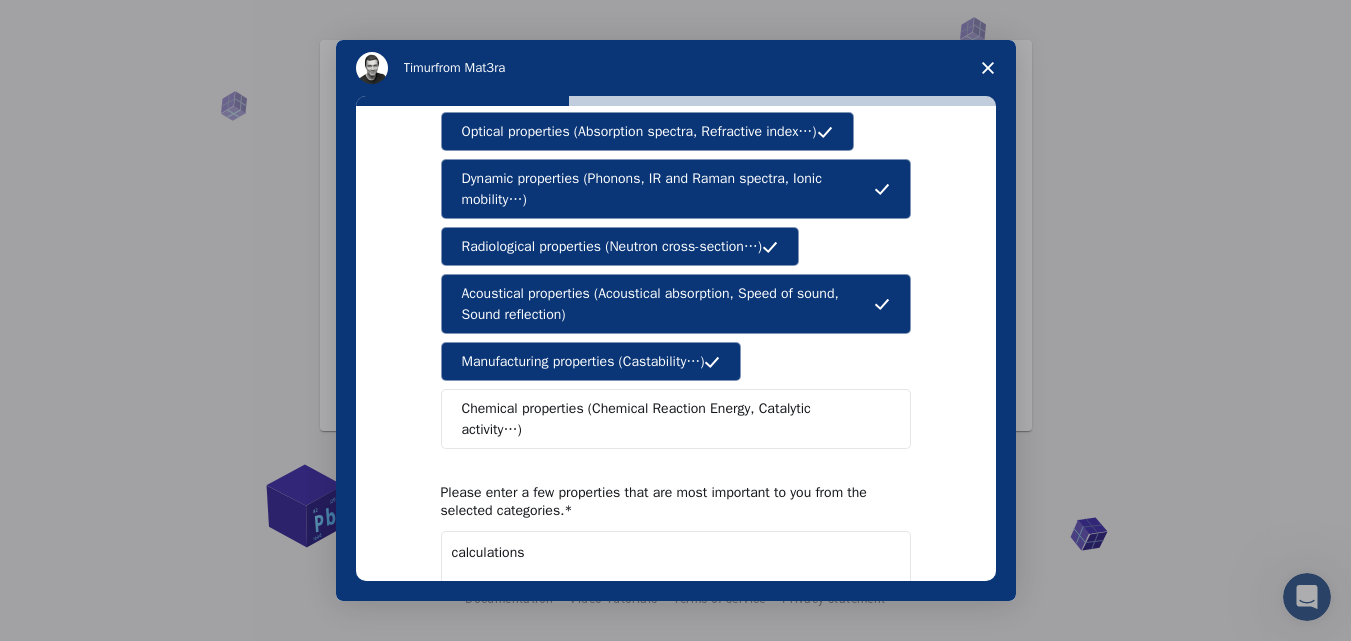 click on "Chemical properties (Chemical Reaction Energy, Catalytic activity…)" at bounding box center (668, 419) 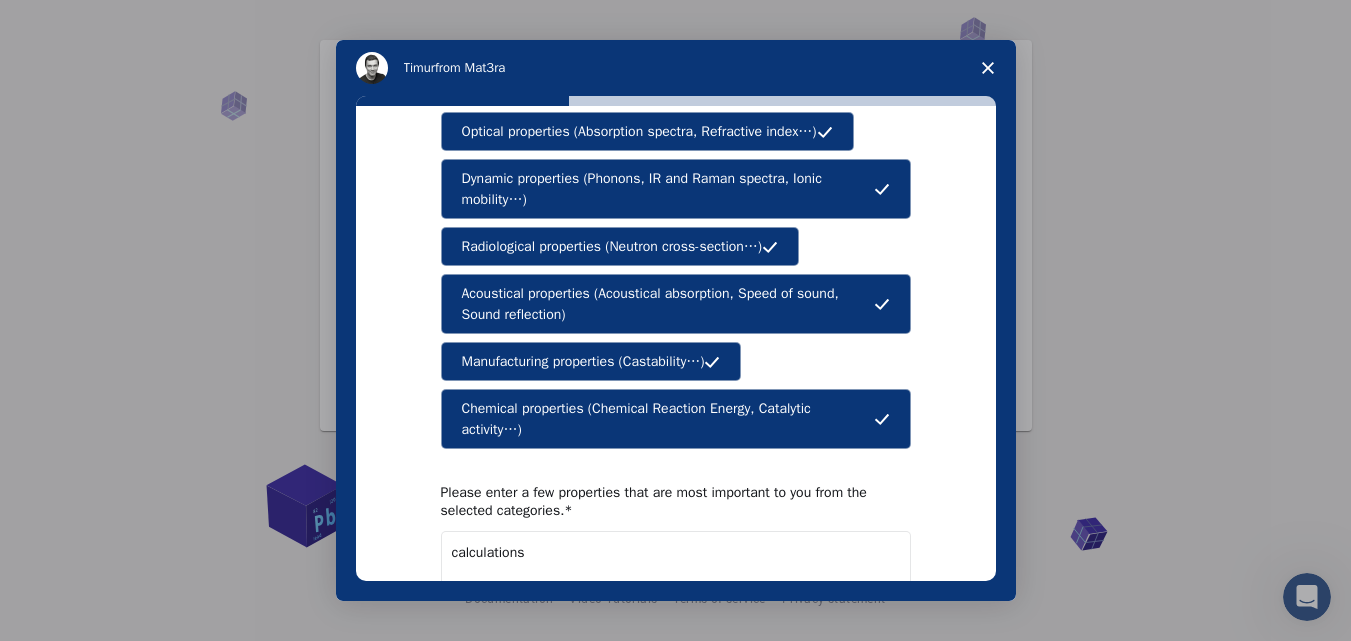 scroll, scrollTop: 428, scrollLeft: 0, axis: vertical 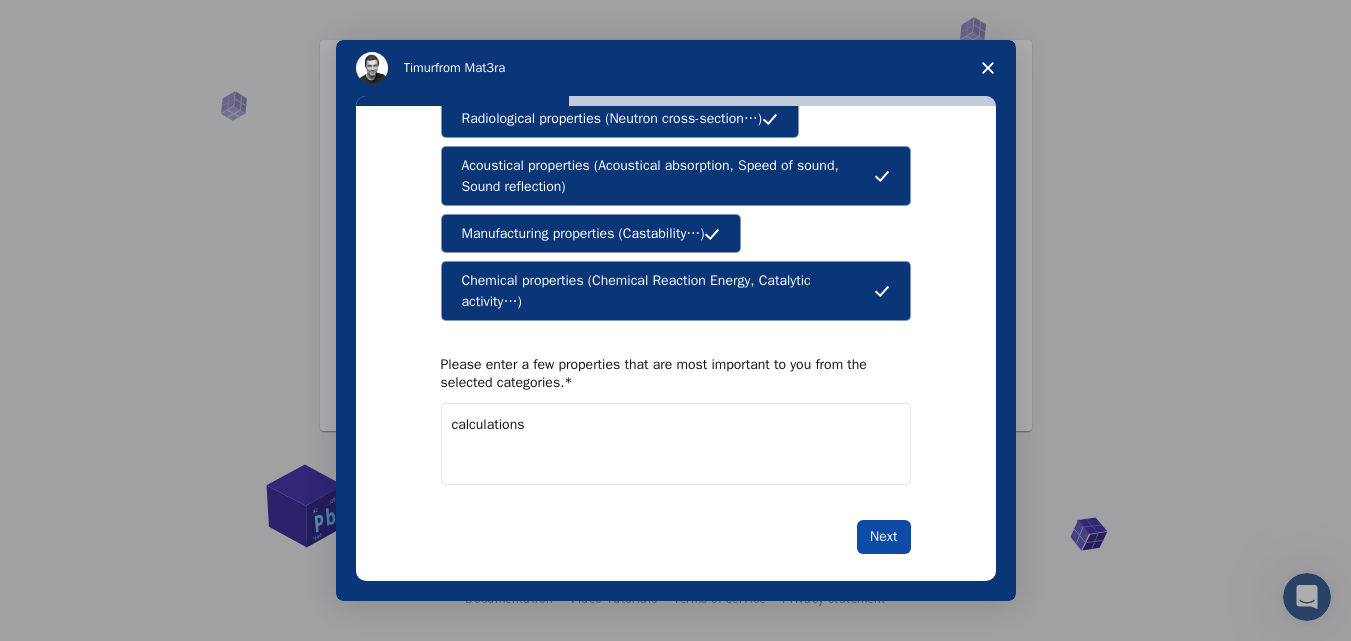 drag, startPoint x: 849, startPoint y: 513, endPoint x: 863, endPoint y: 517, distance: 14.56022 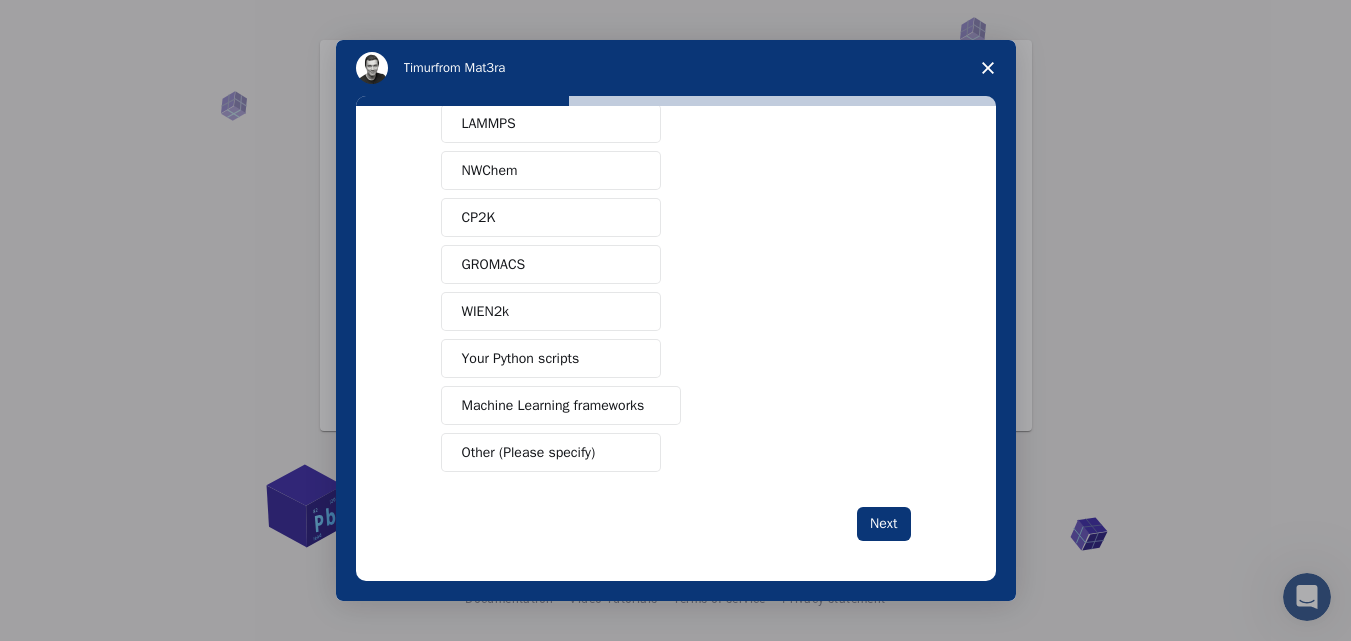 scroll, scrollTop: 180, scrollLeft: 0, axis: vertical 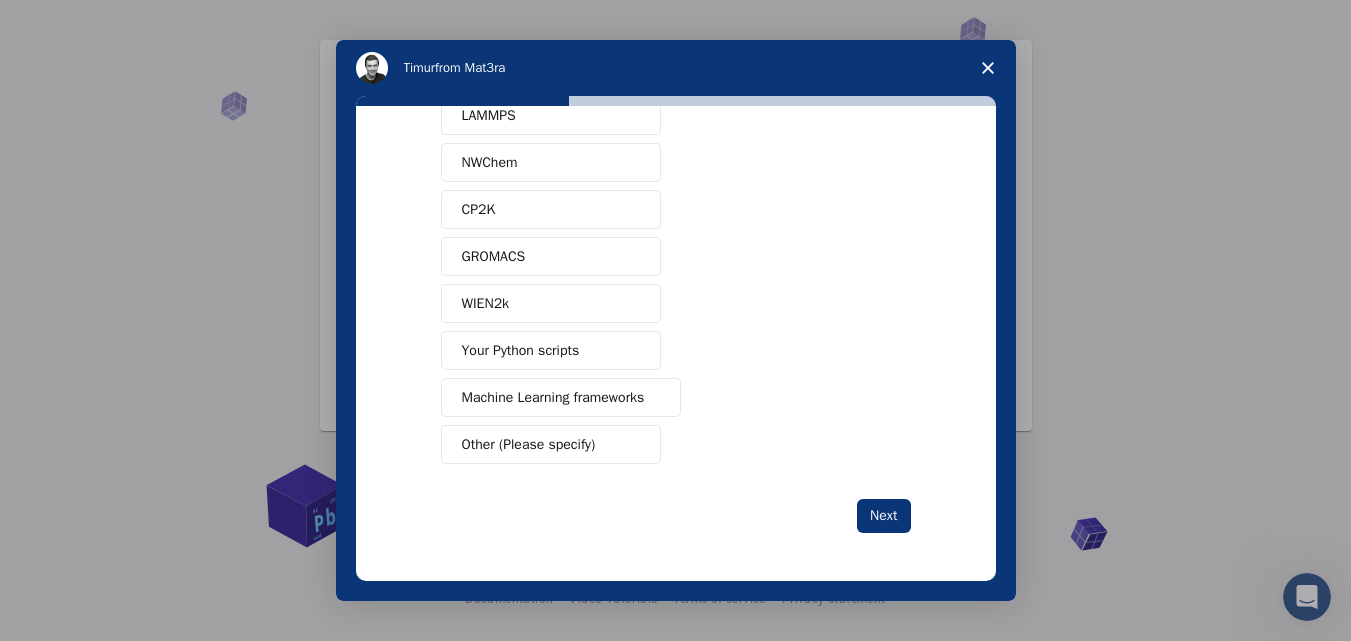 click on "Other (Please specify)" at bounding box center (529, 444) 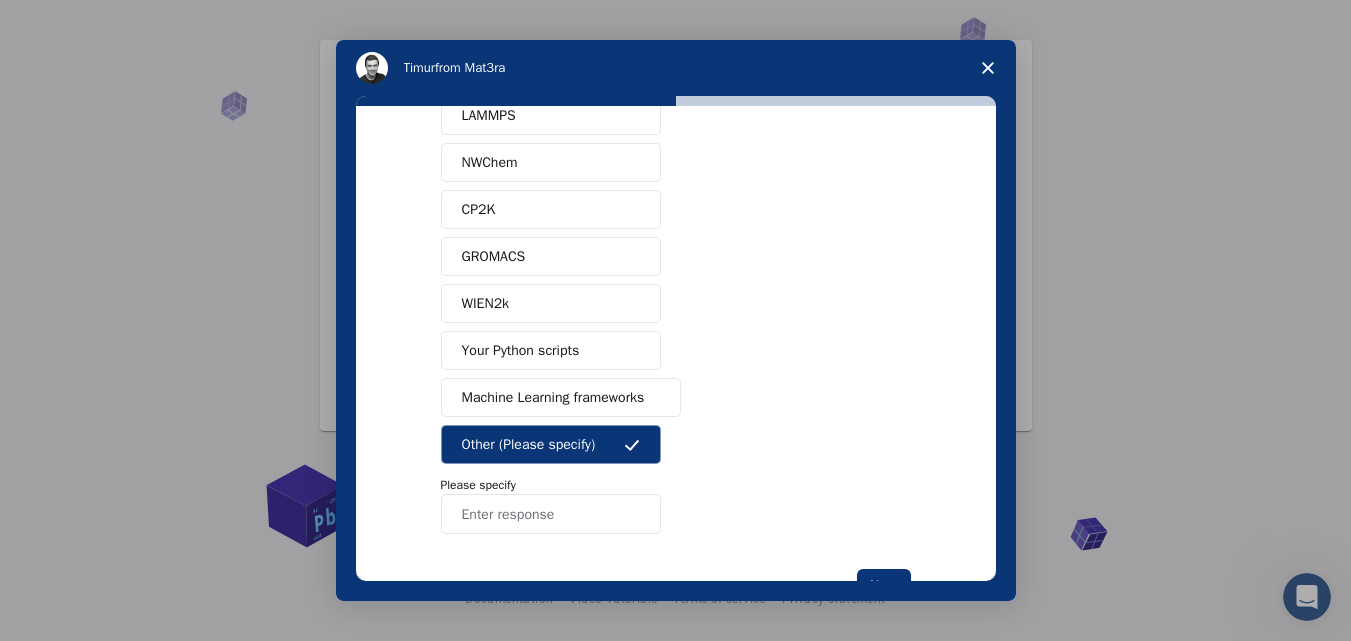click at bounding box center (551, 514) 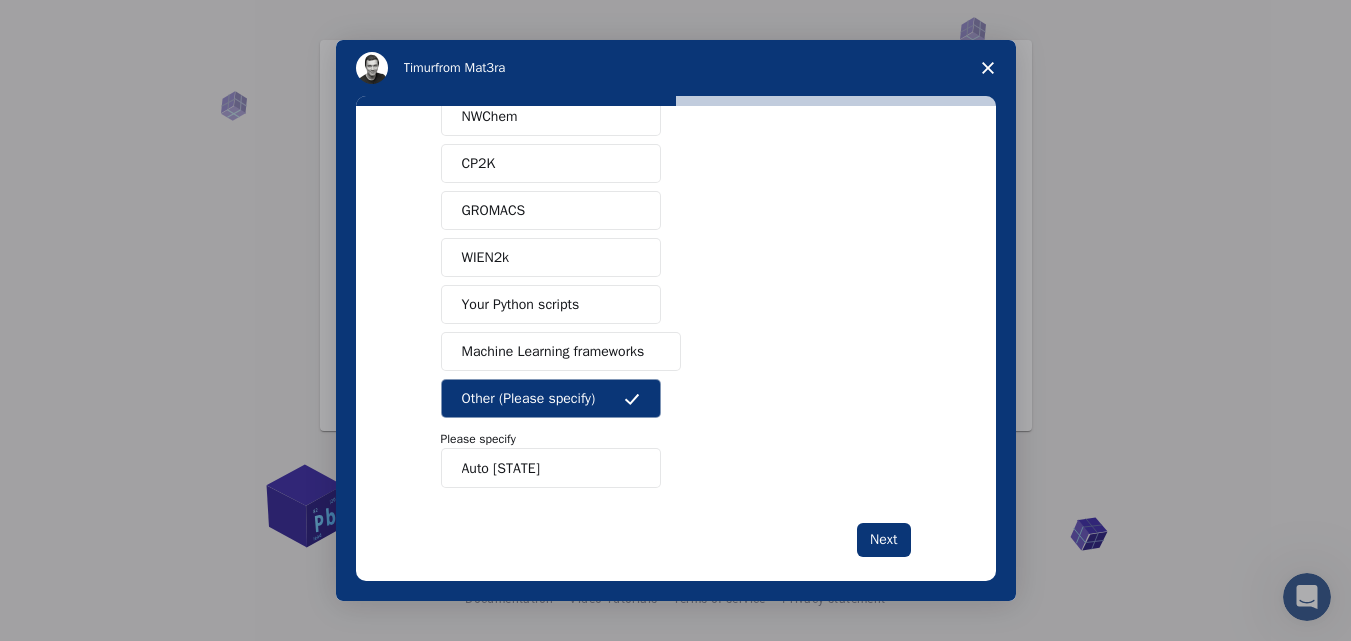 scroll, scrollTop: 250, scrollLeft: 0, axis: vertical 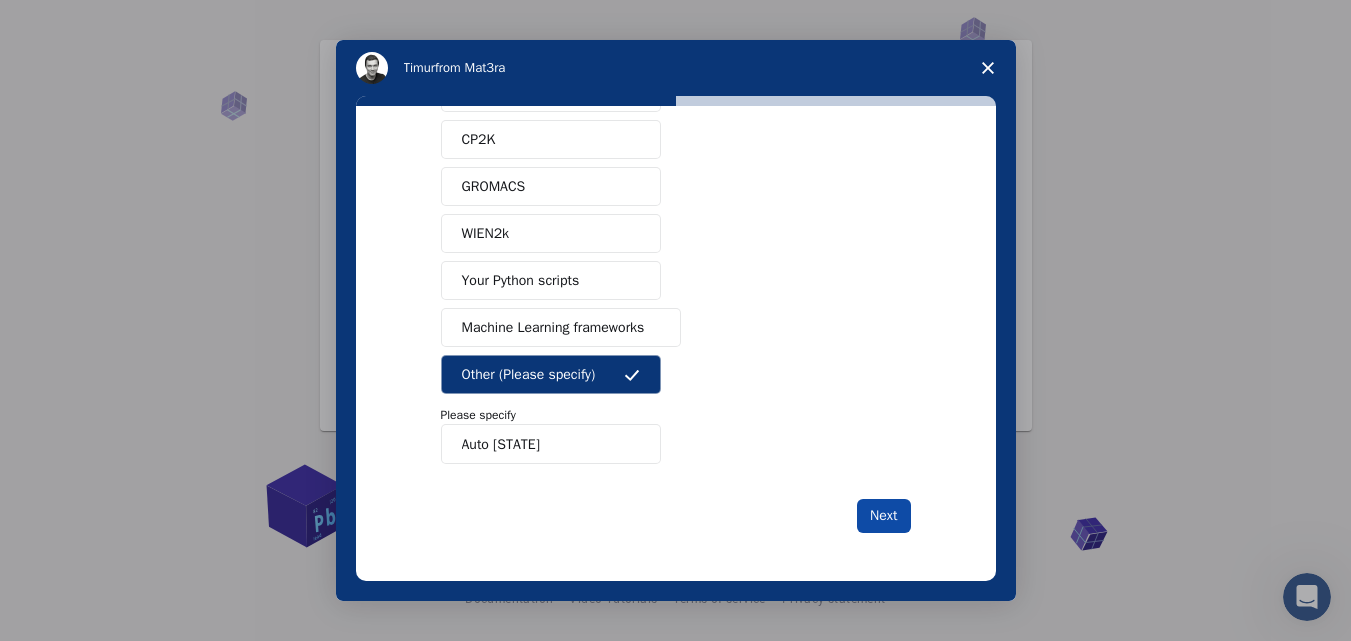 type on "Auto [STATE]" 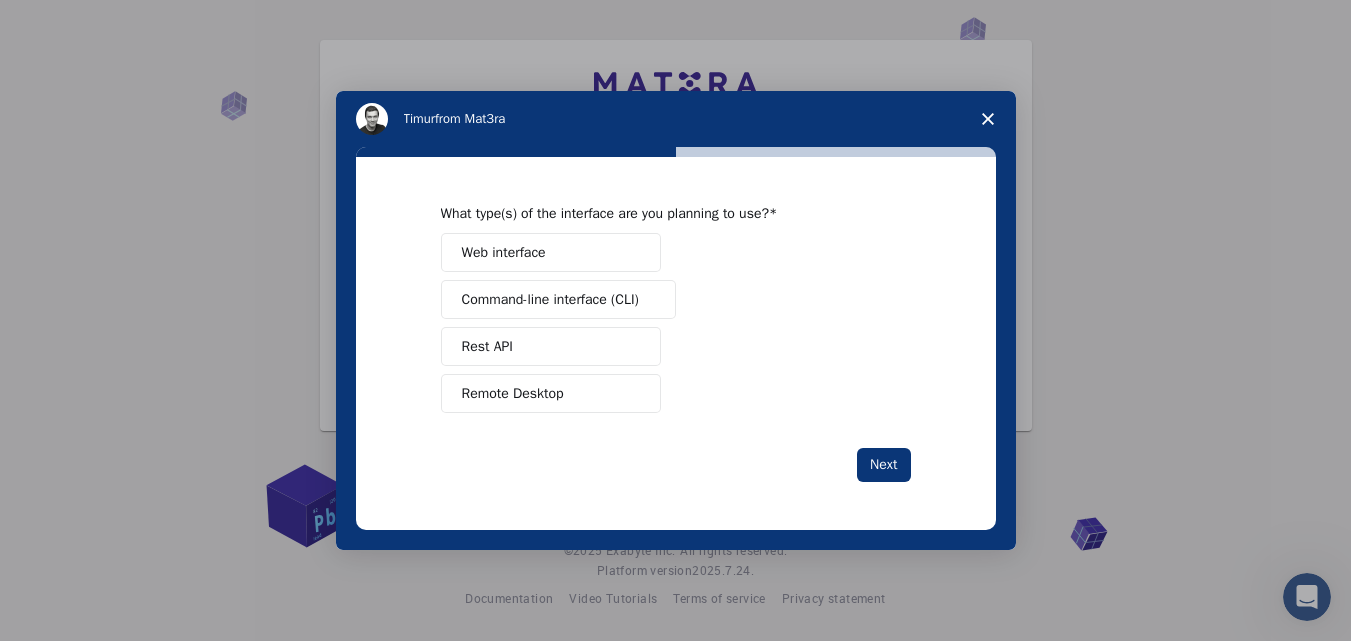 scroll, scrollTop: 0, scrollLeft: 0, axis: both 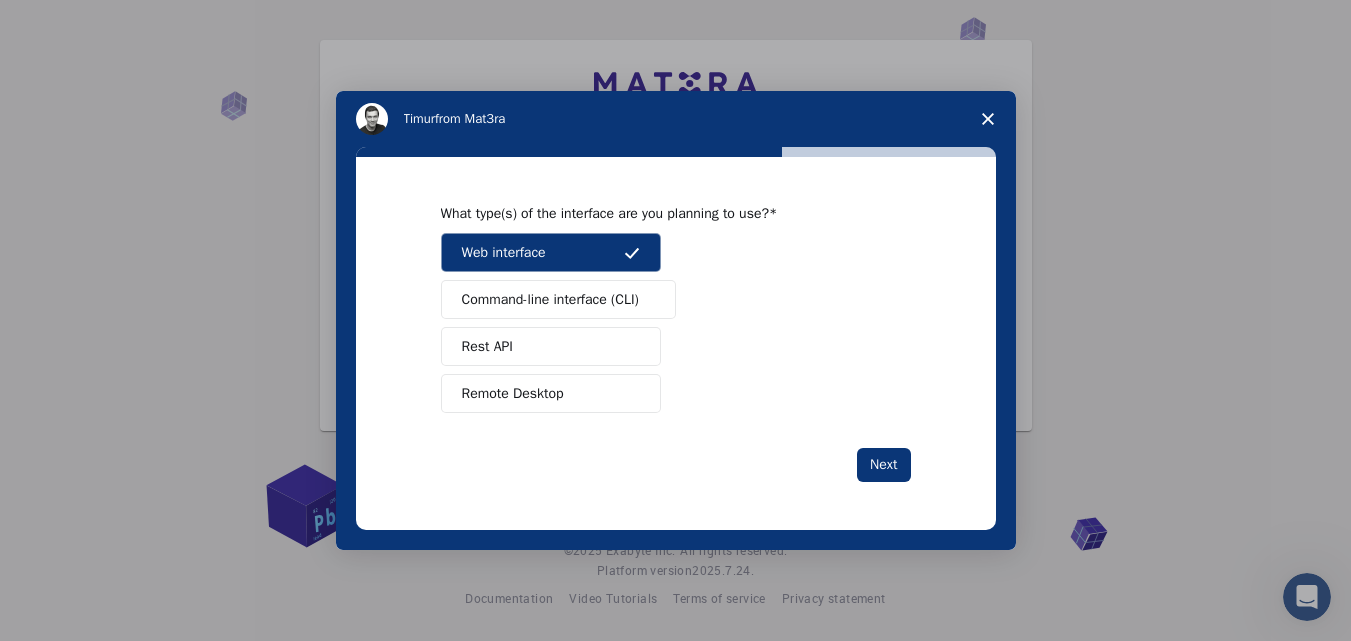 click on "What type(s) of the interface are you planning to use? Web interface Command-line interface (CLI) Rest API Remote Desktop Next" at bounding box center [676, 343] 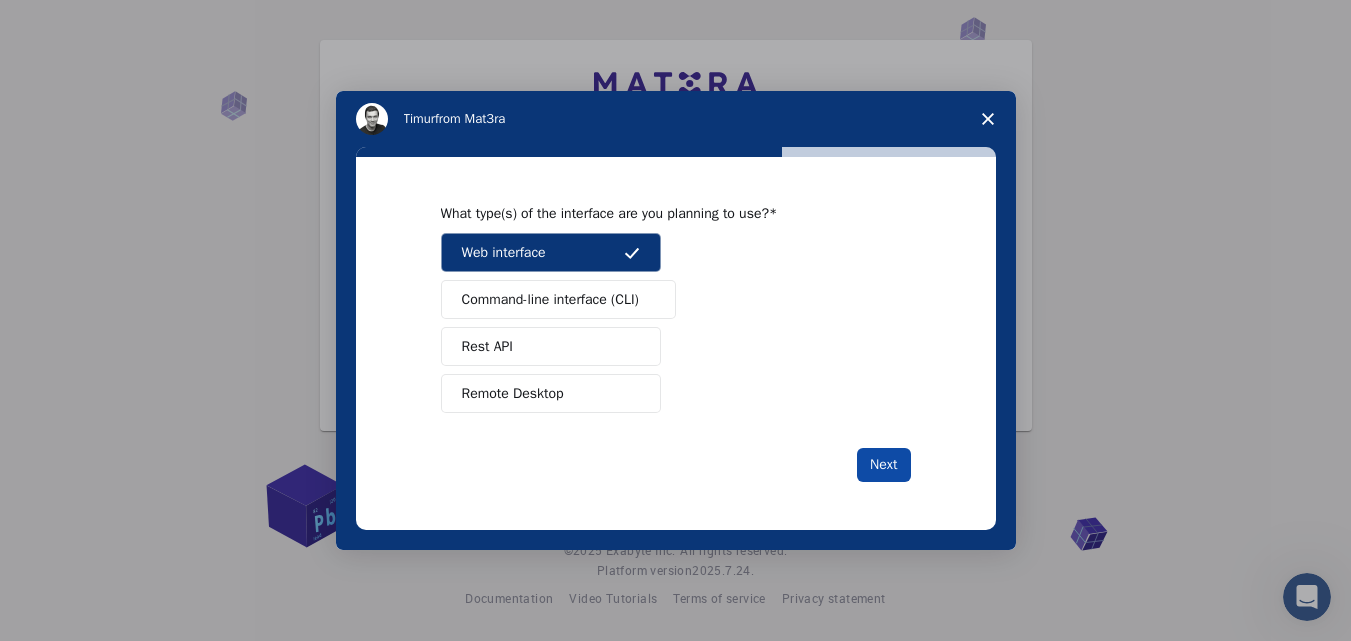 click on "Next" at bounding box center [883, 465] 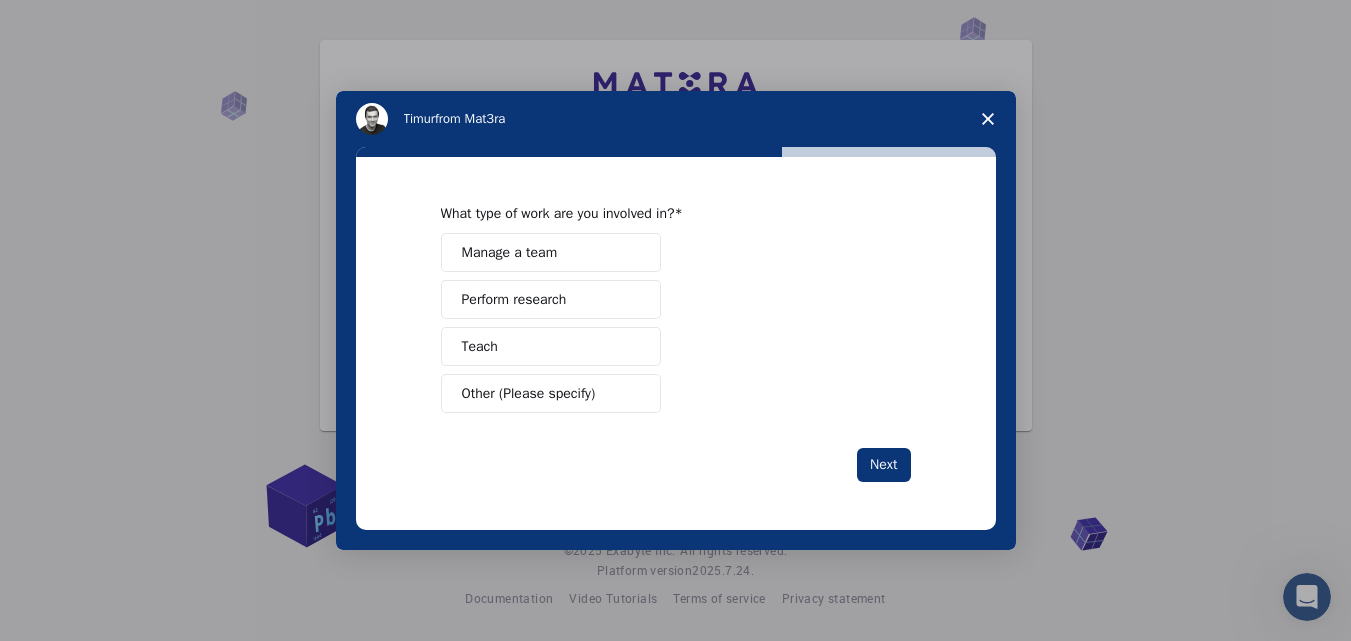 drag, startPoint x: 544, startPoint y: 407, endPoint x: 680, endPoint y: 415, distance: 136.23509 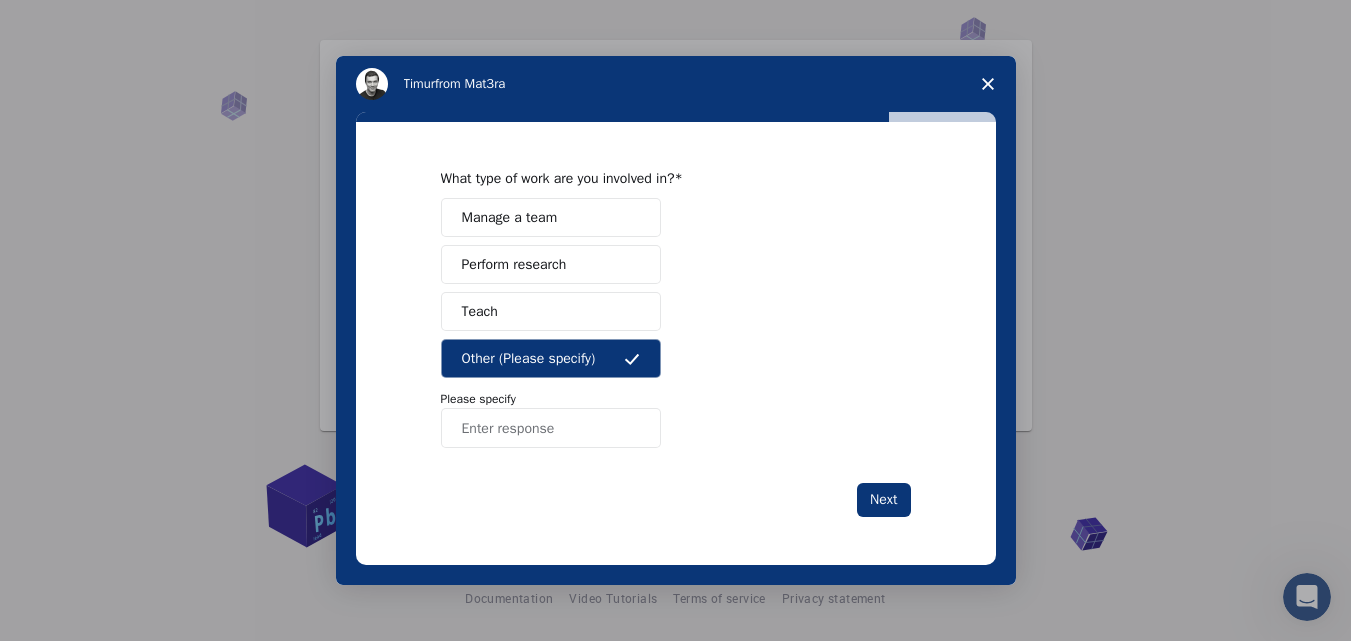 click on "Teach" at bounding box center (551, 311) 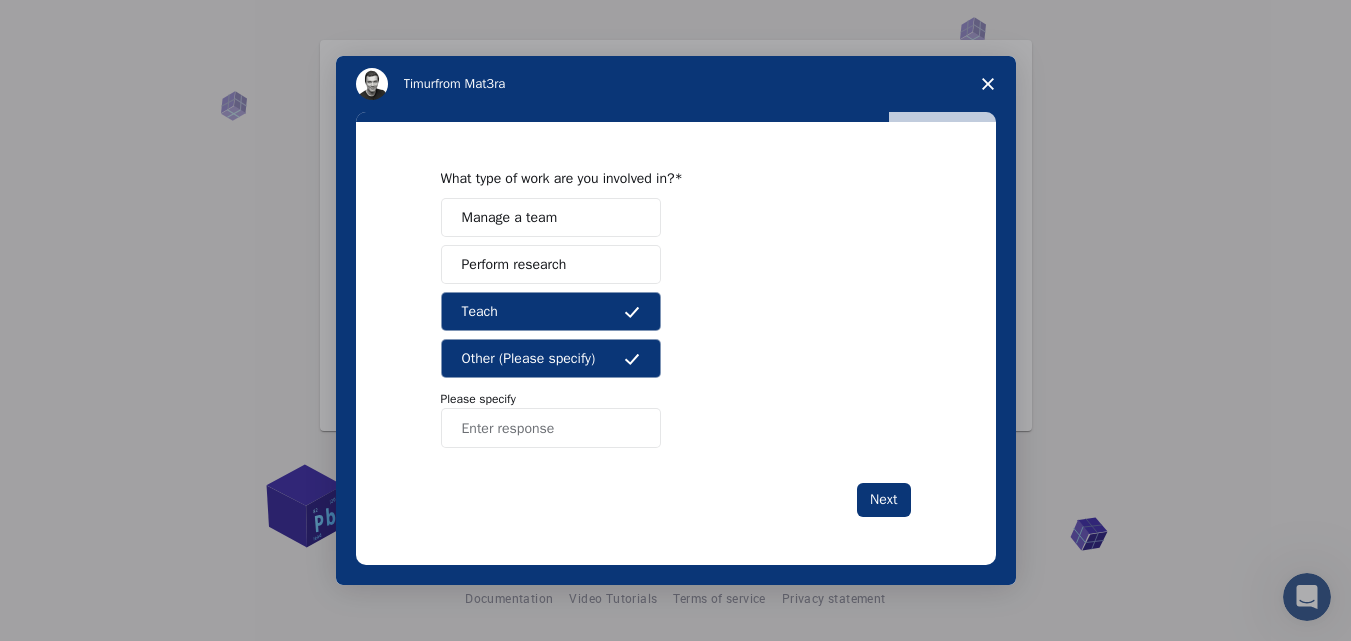 click on "Perform research" at bounding box center [514, 264] 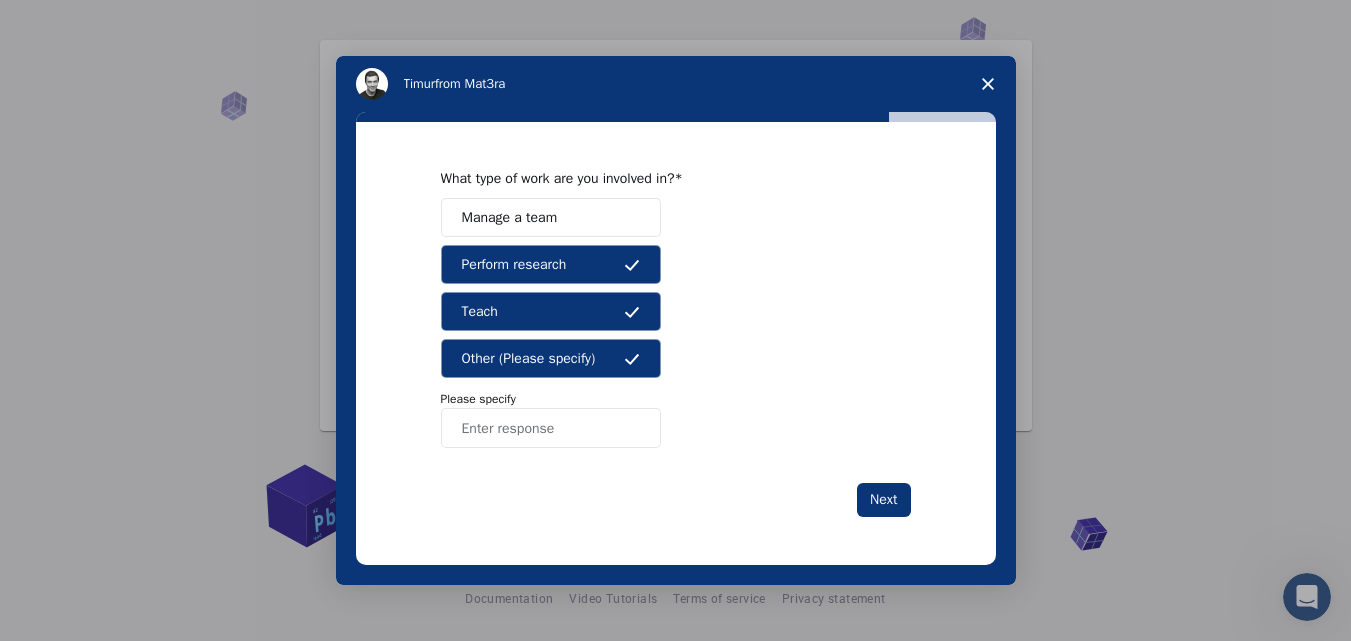 click on "Manage a team" at bounding box center (510, 217) 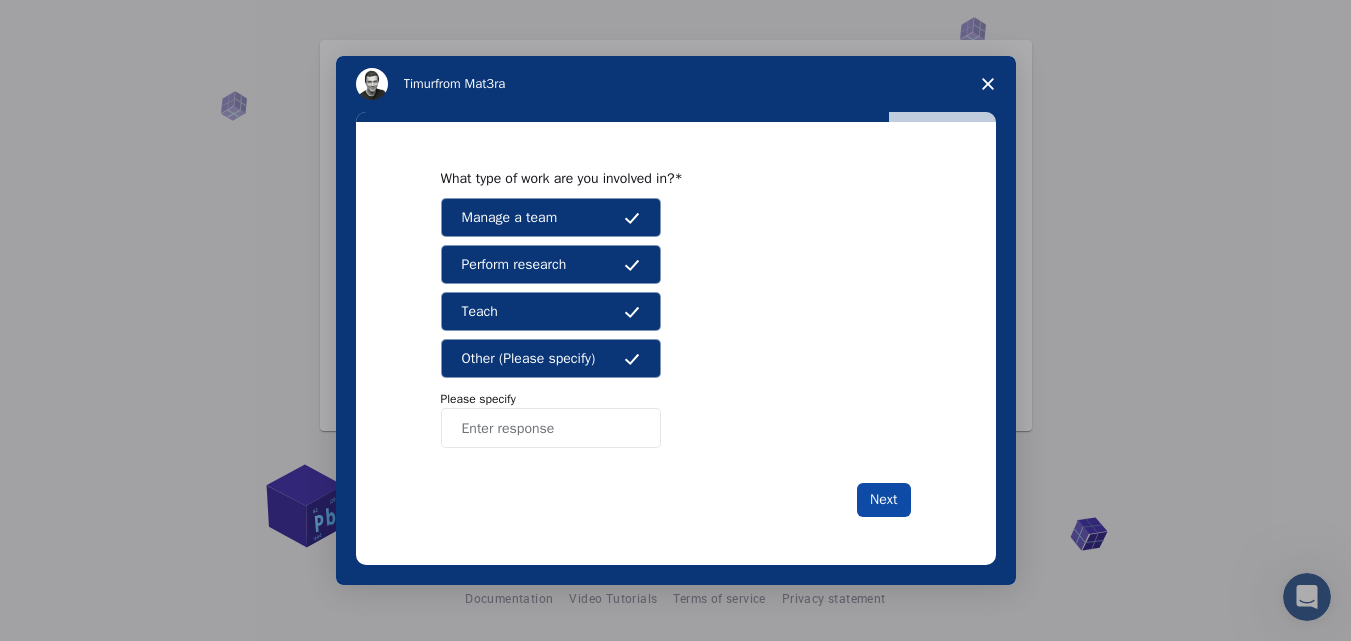 click on "Next" at bounding box center [883, 500] 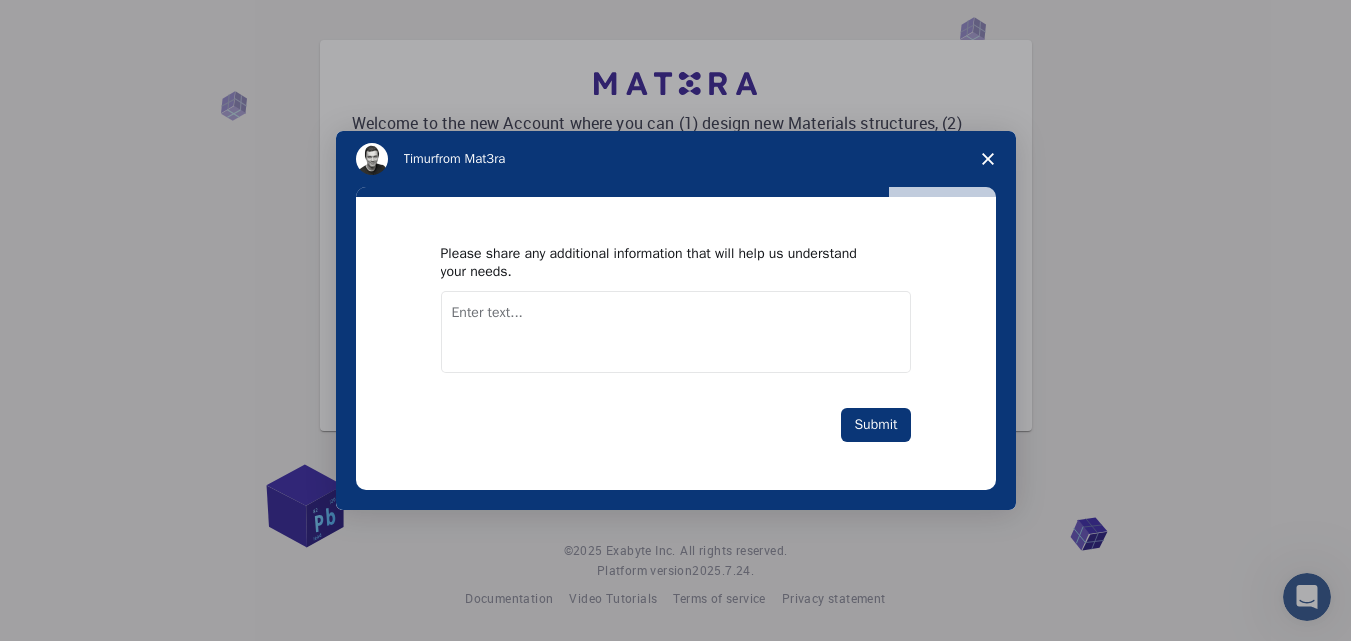 click at bounding box center (676, 332) 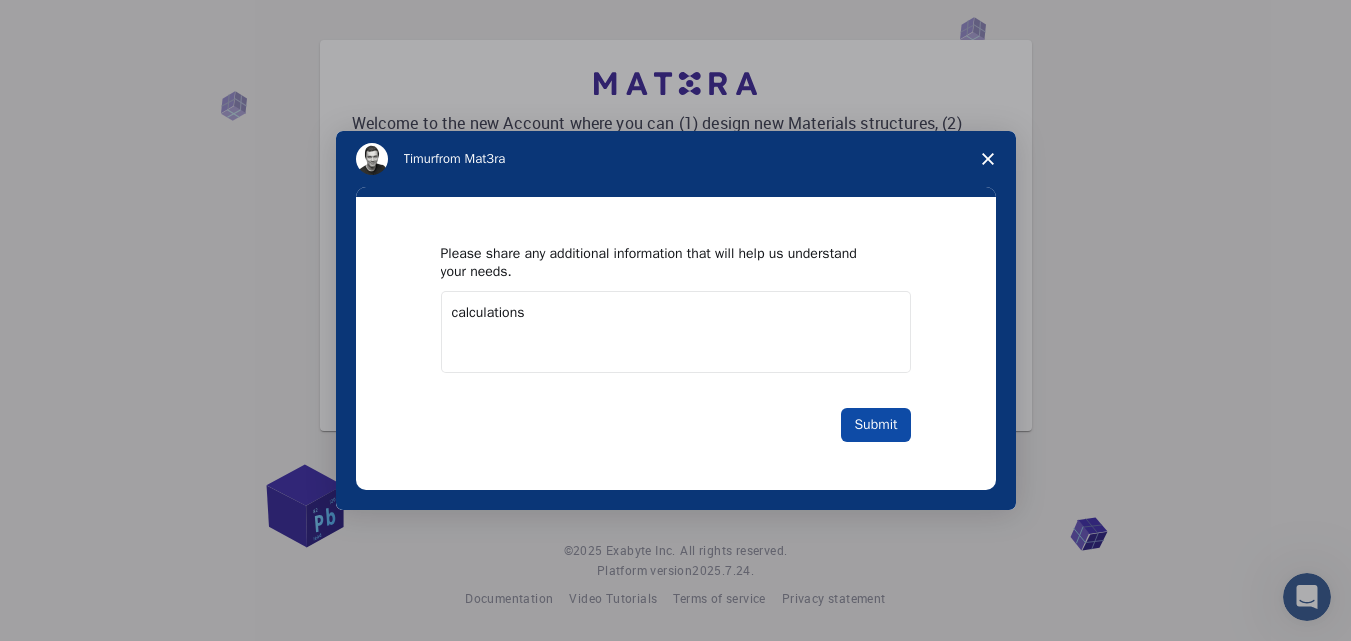click on "Submit" at bounding box center (875, 425) 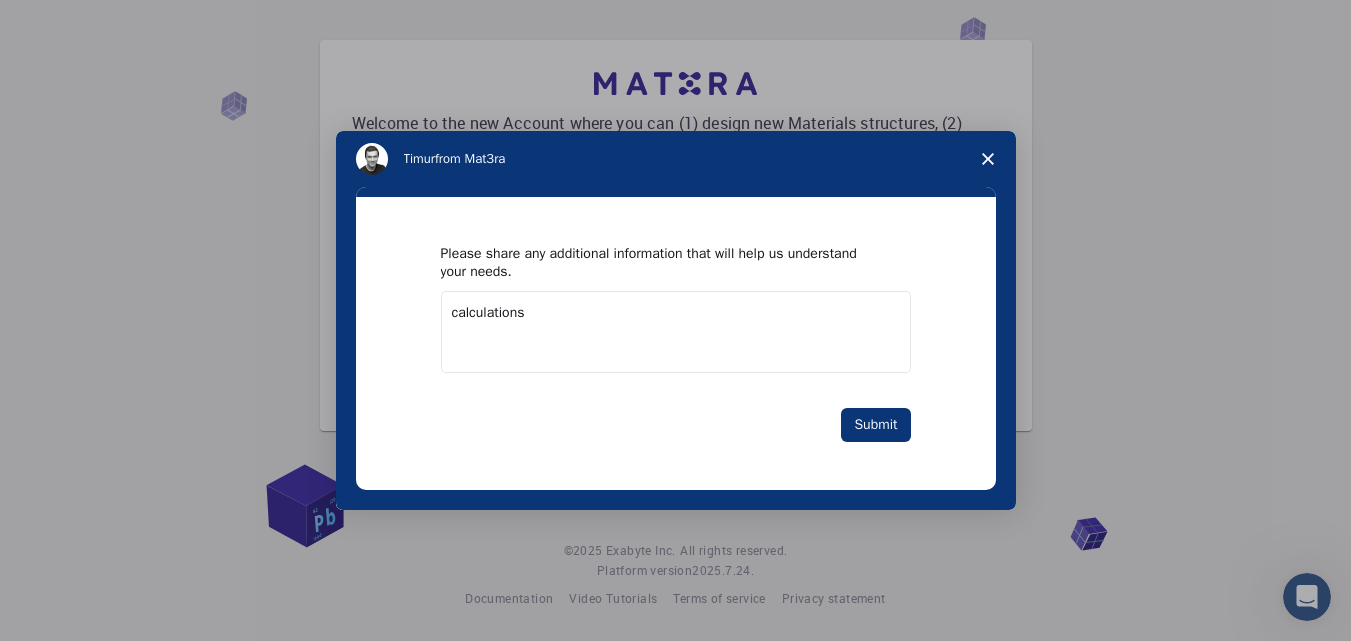 click on "calculations" at bounding box center (676, 332) 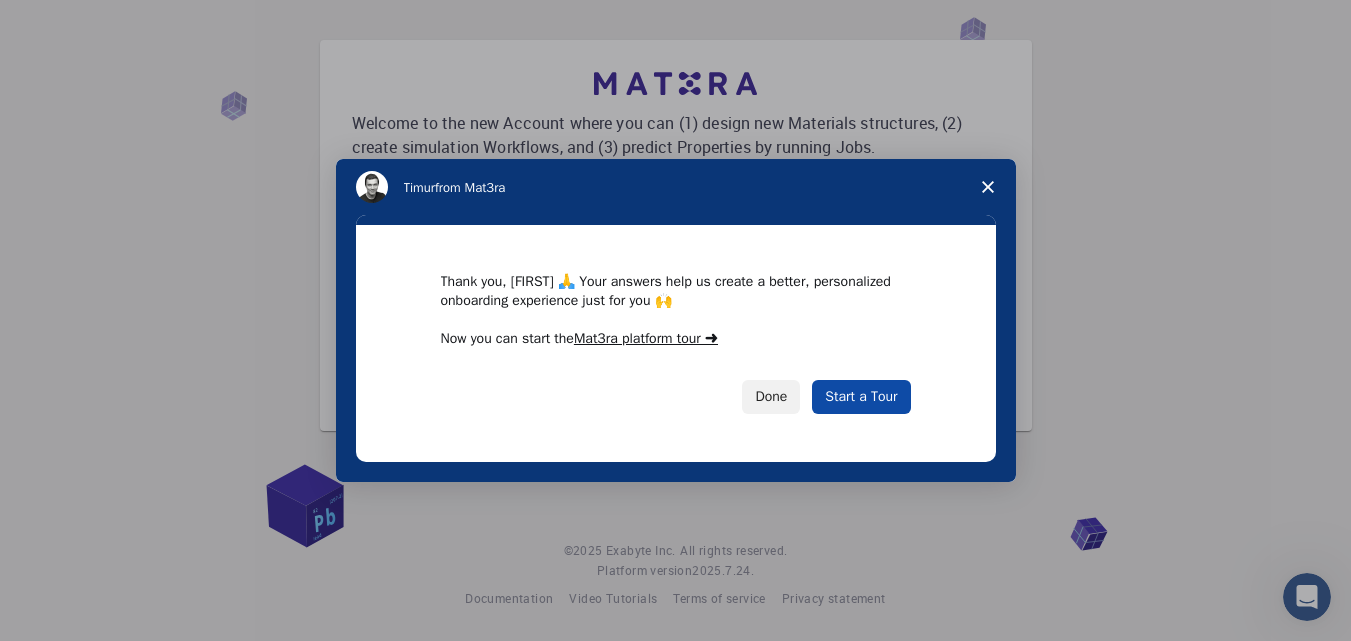 click on "Start a Tour" at bounding box center (861, 397) 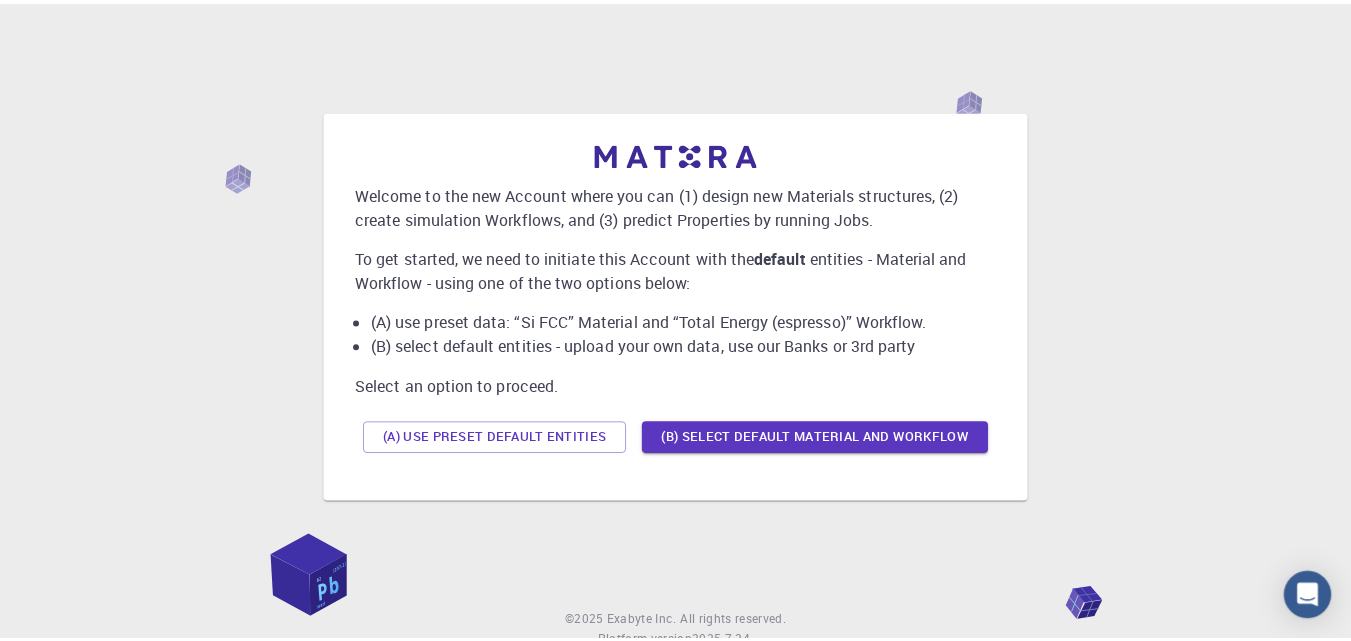 scroll, scrollTop: 0, scrollLeft: 0, axis: both 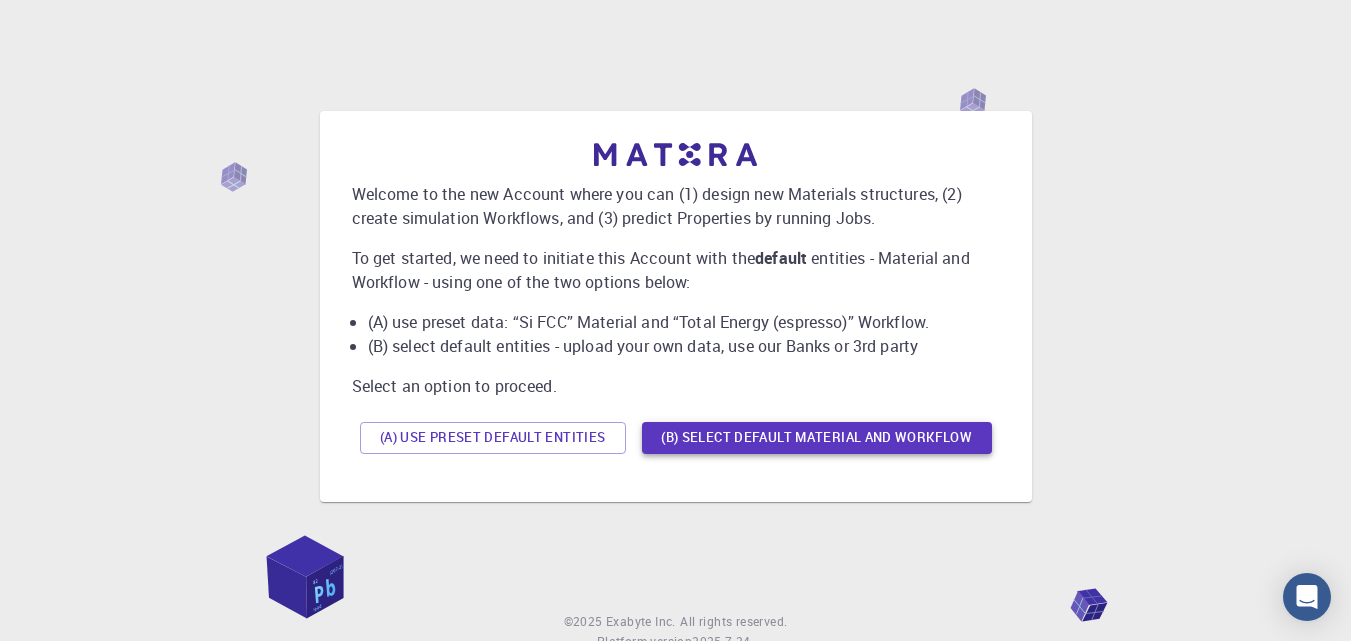 click on "(B) Select default material and workflow" at bounding box center [817, 438] 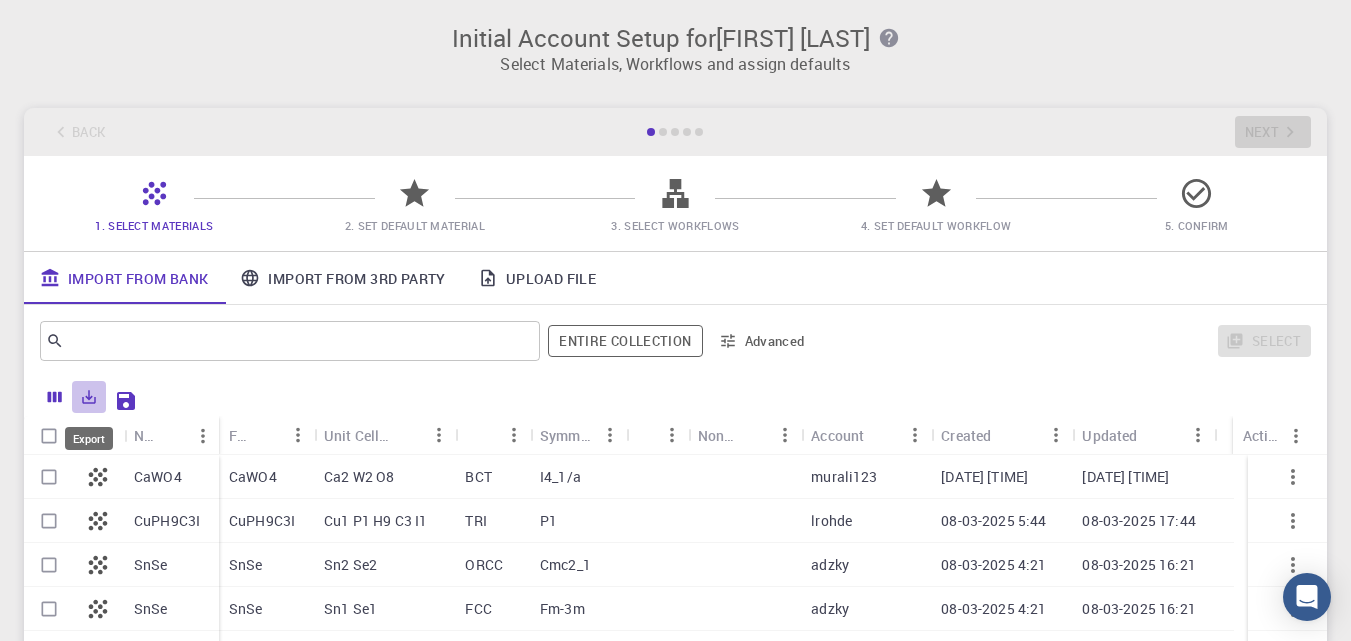 click 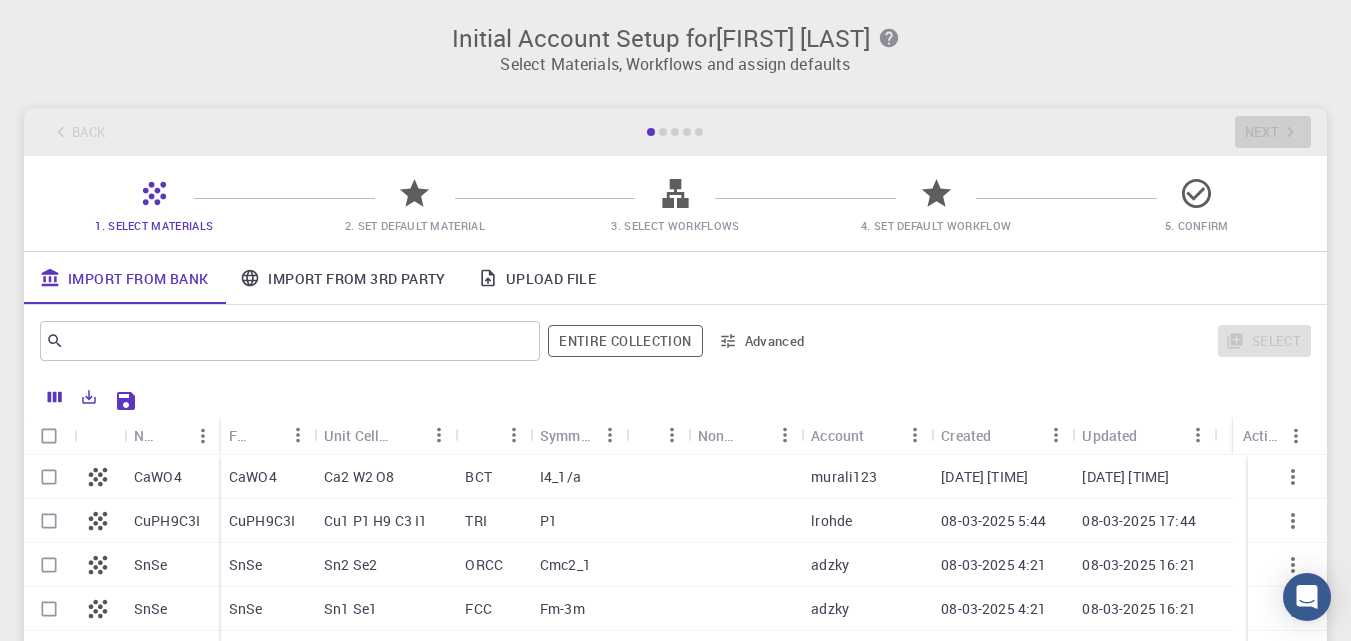 click on "​ Entire collection Advanced Select" at bounding box center [675, 341] 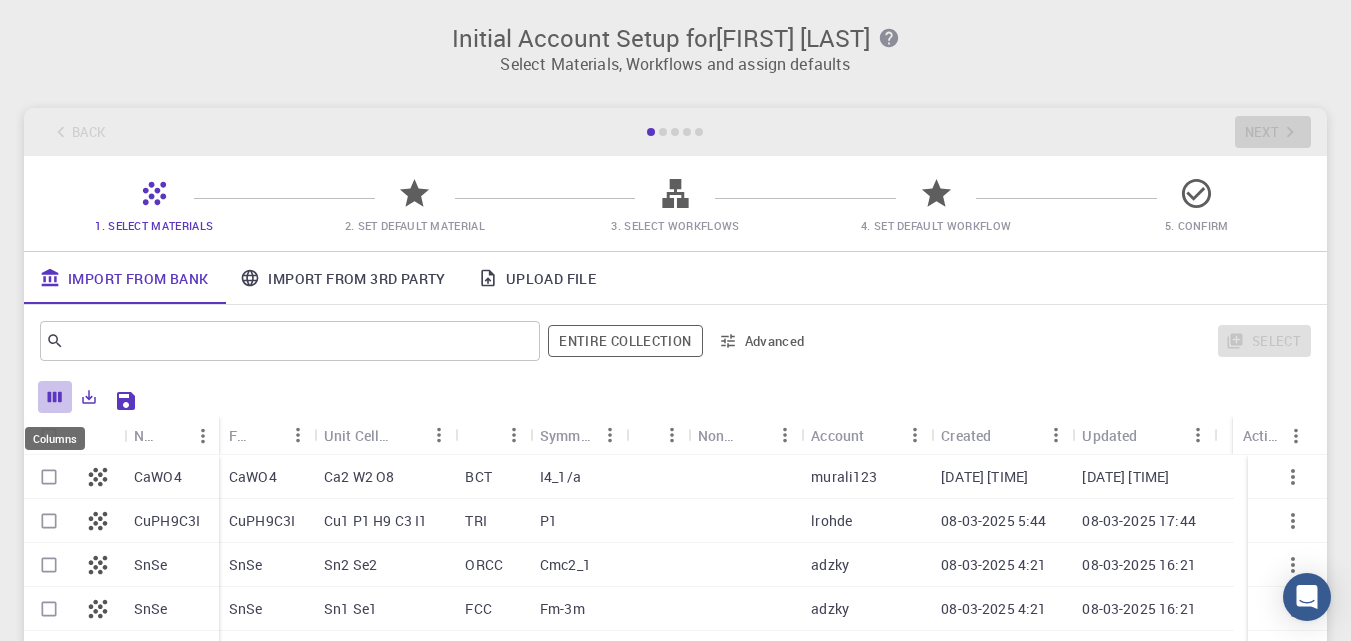 click 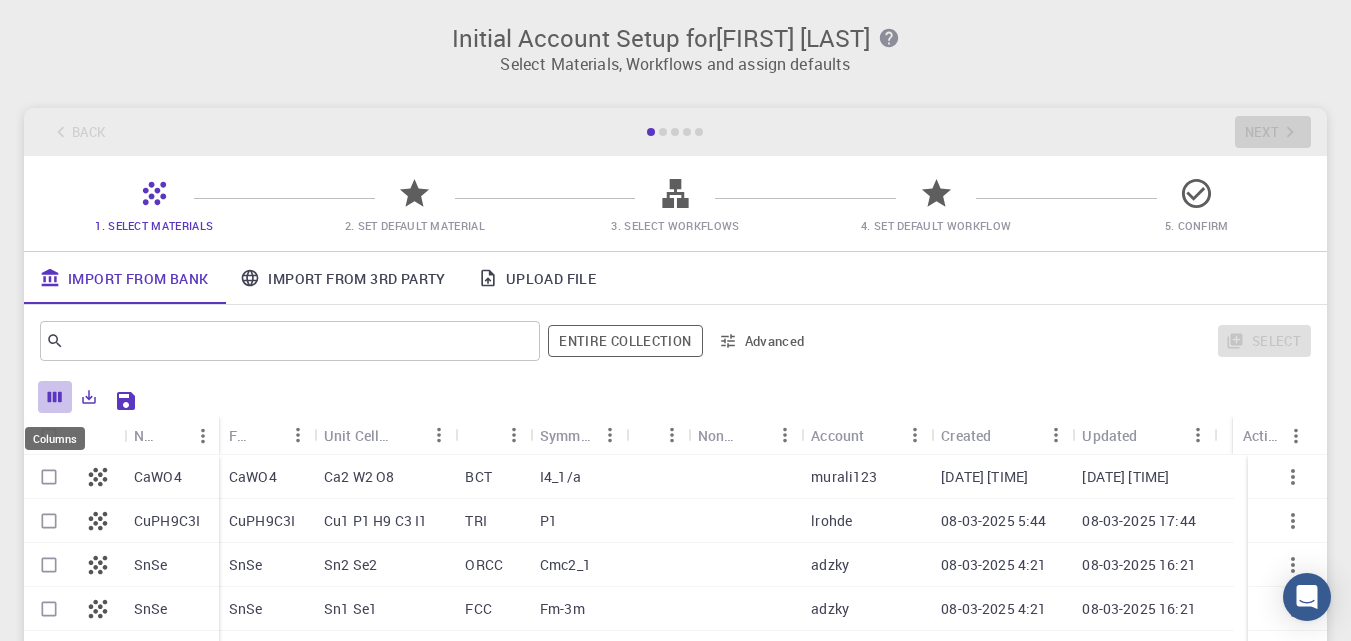 scroll, scrollTop: 264, scrollLeft: 0, axis: vertical 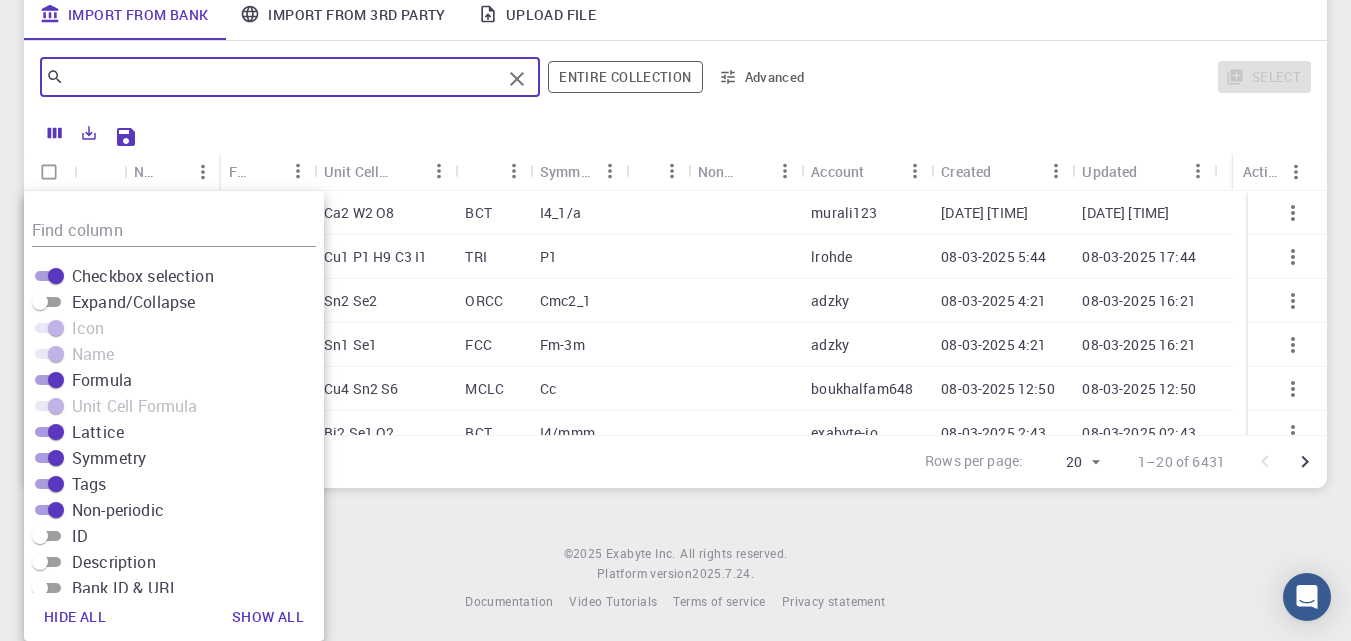 click at bounding box center [282, 77] 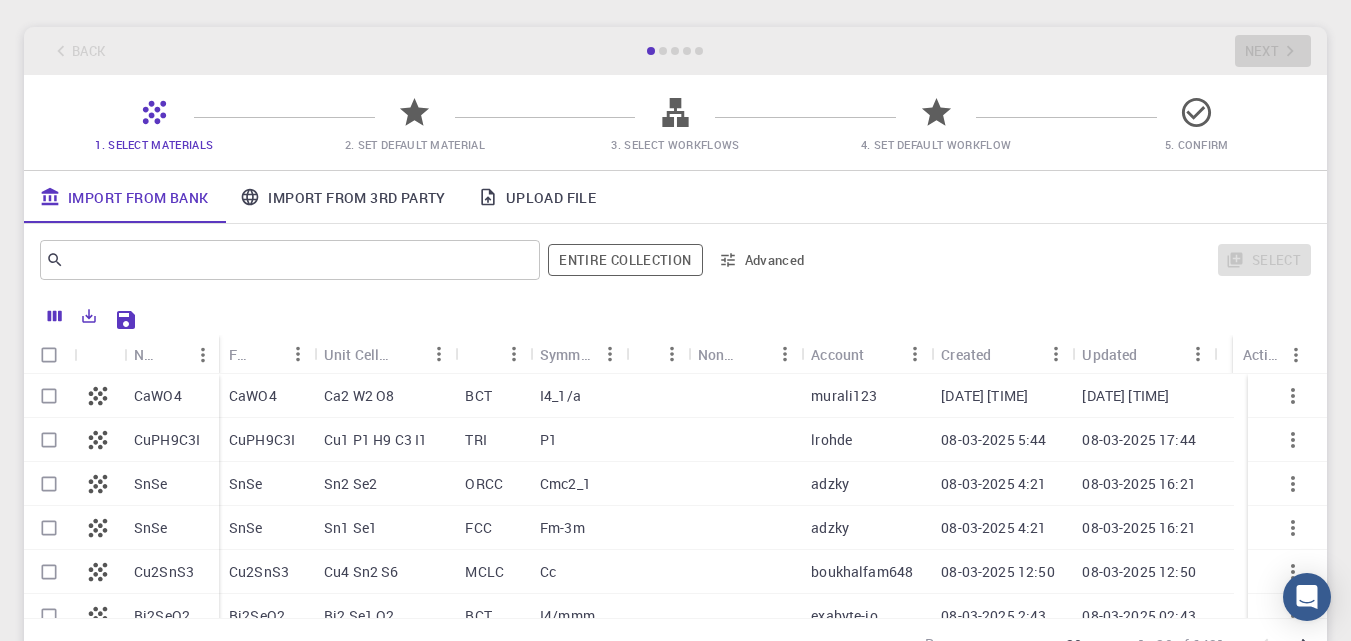 scroll, scrollTop: 64, scrollLeft: 0, axis: vertical 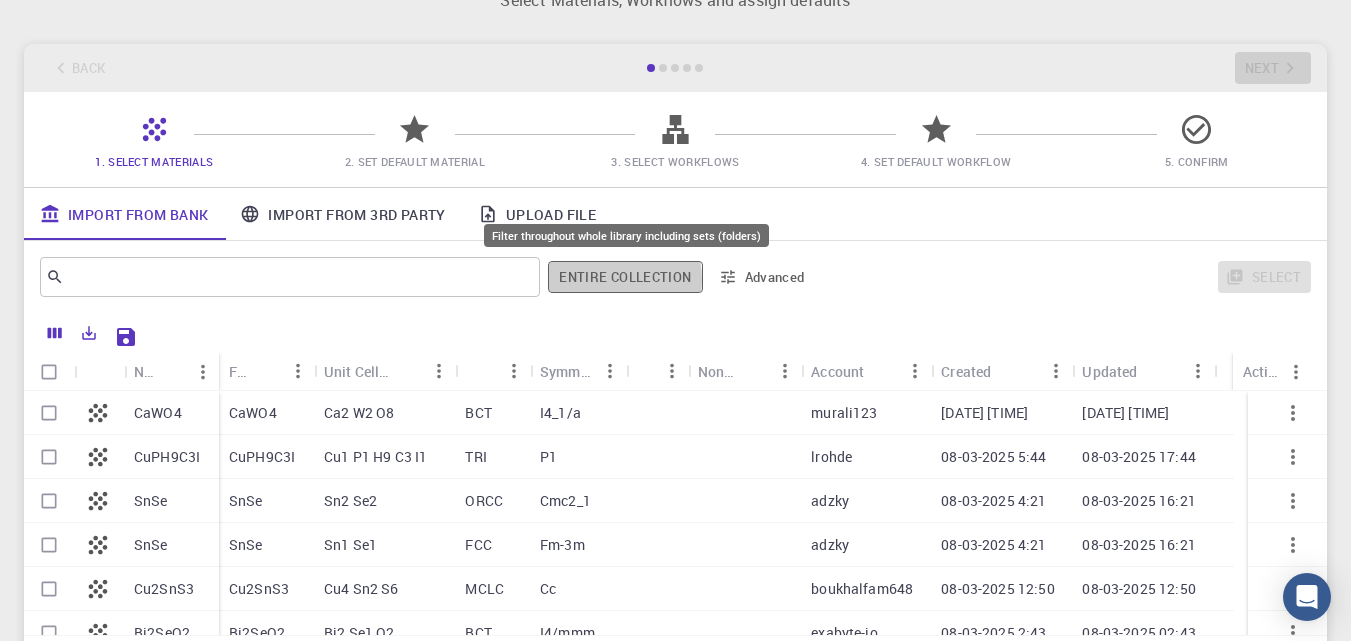 click on "Entire collection" at bounding box center [625, 277] 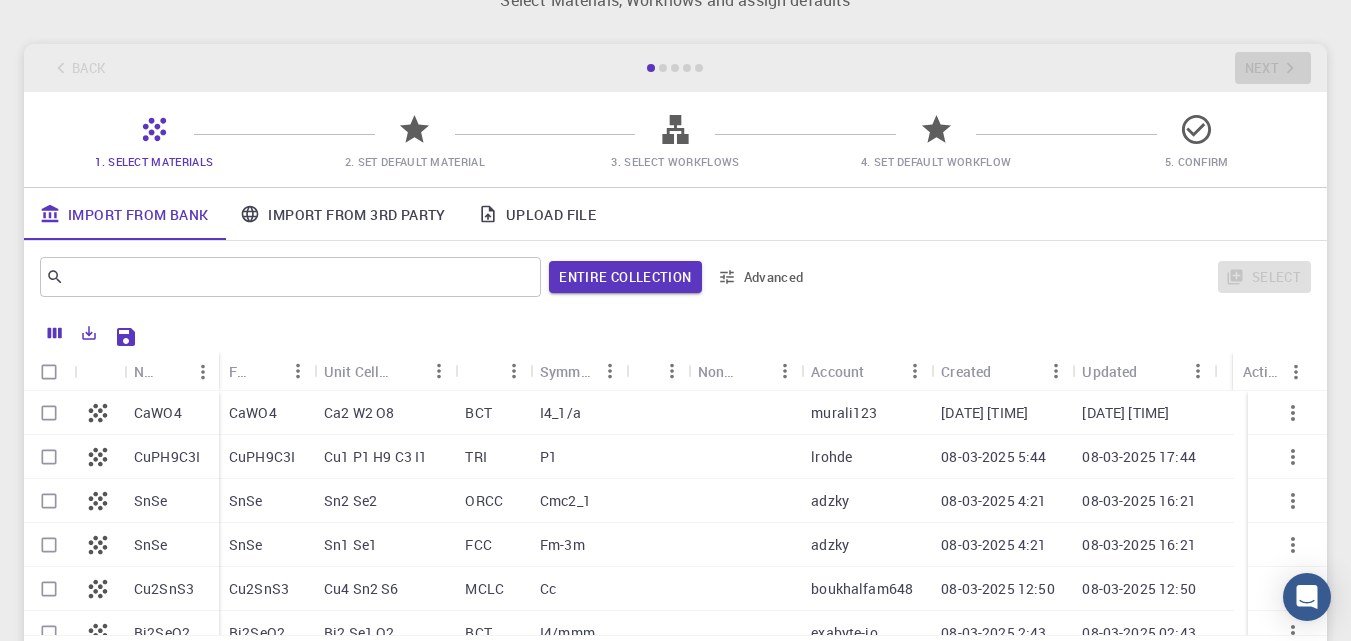 click on "Advanced" at bounding box center [762, 277] 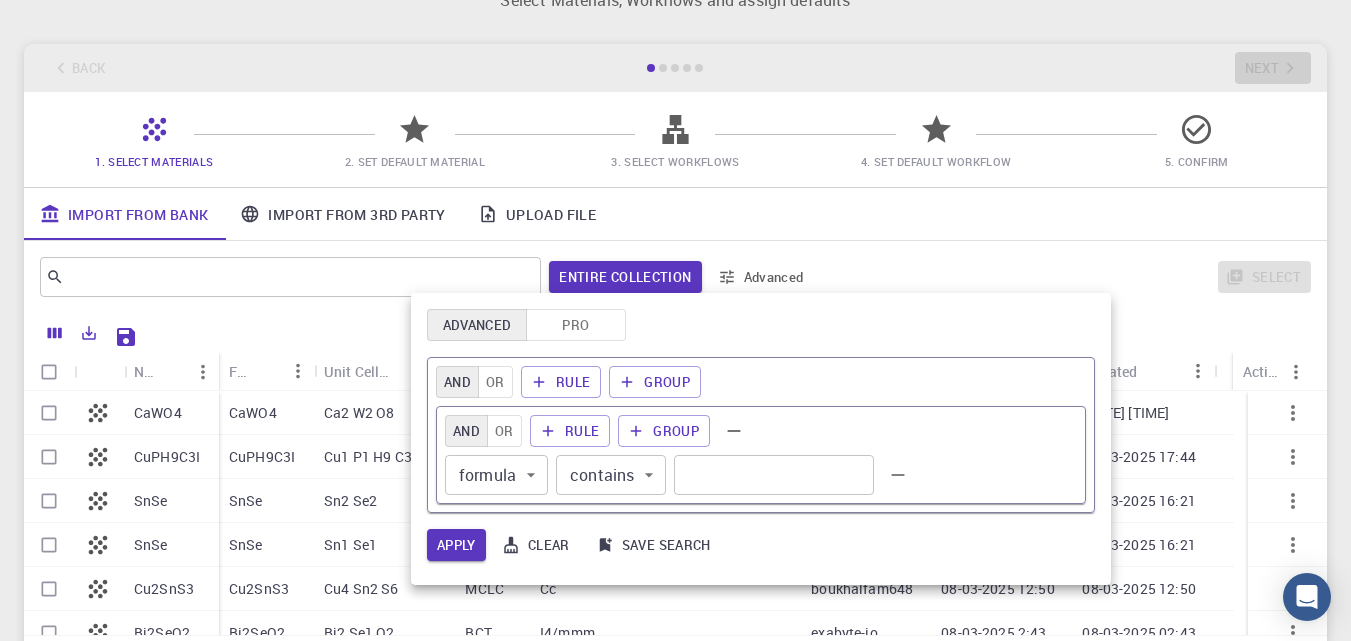 click at bounding box center (675, 320) 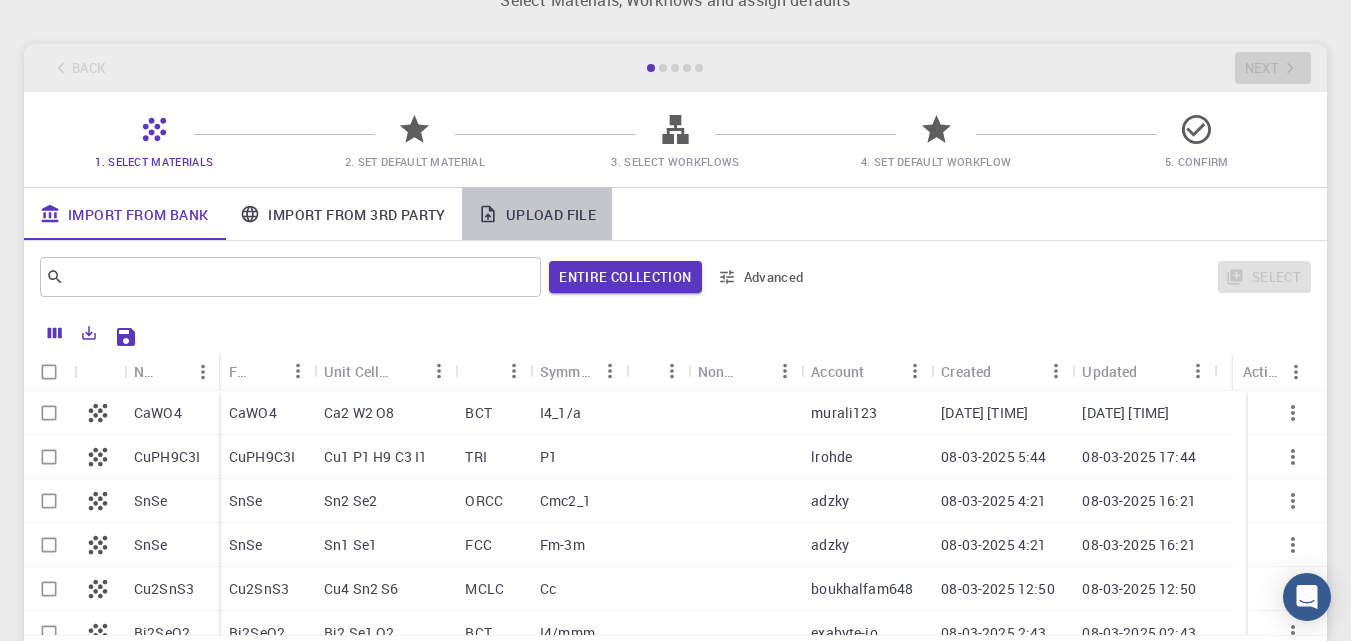 click on "Upload File" at bounding box center [537, 214] 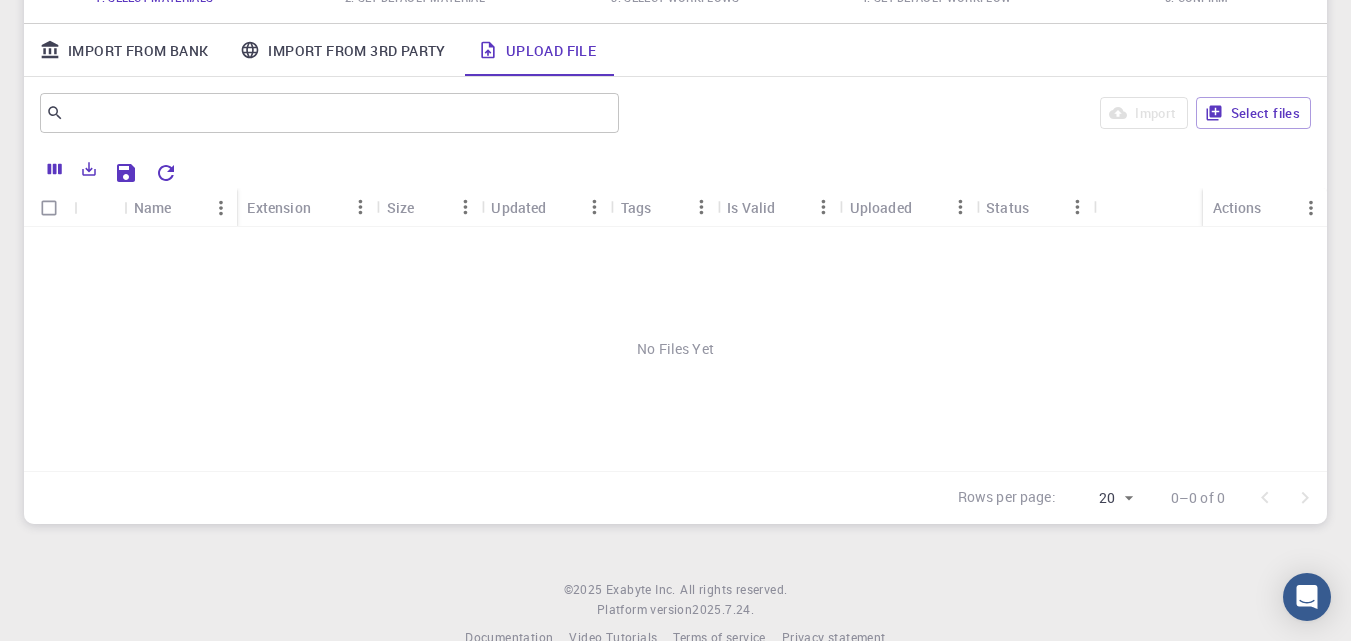 scroll, scrollTop: 264, scrollLeft: 0, axis: vertical 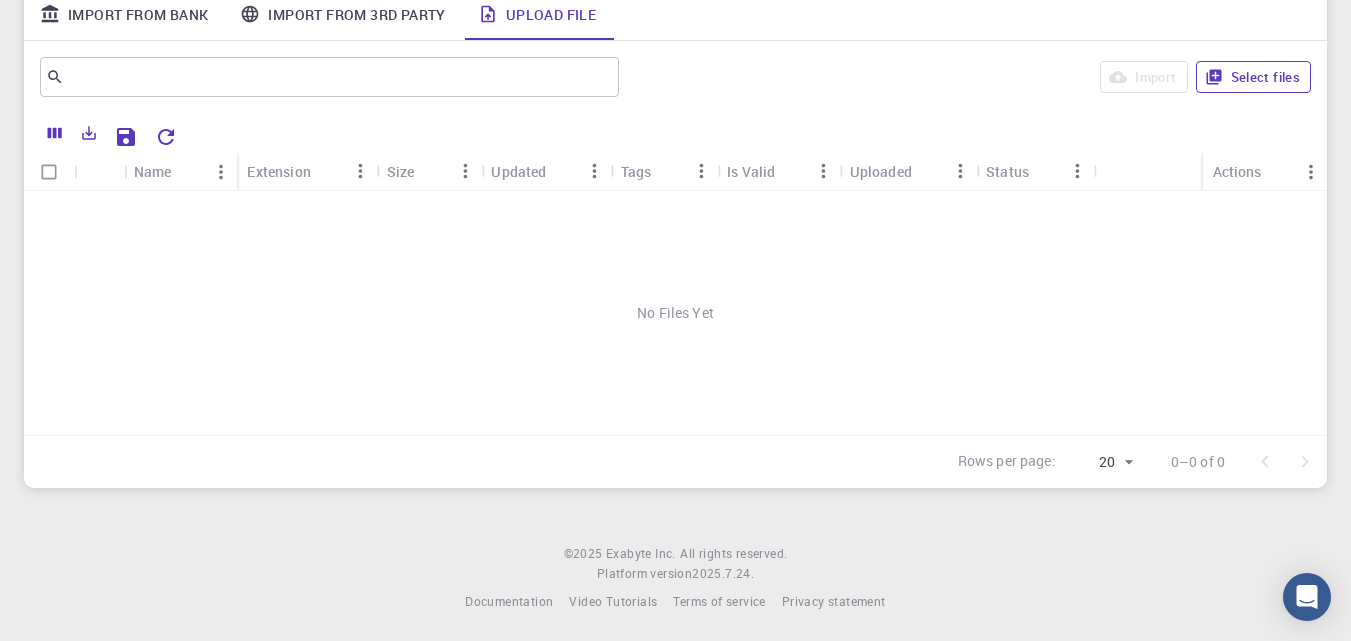 click on "Select files" at bounding box center [1253, 77] 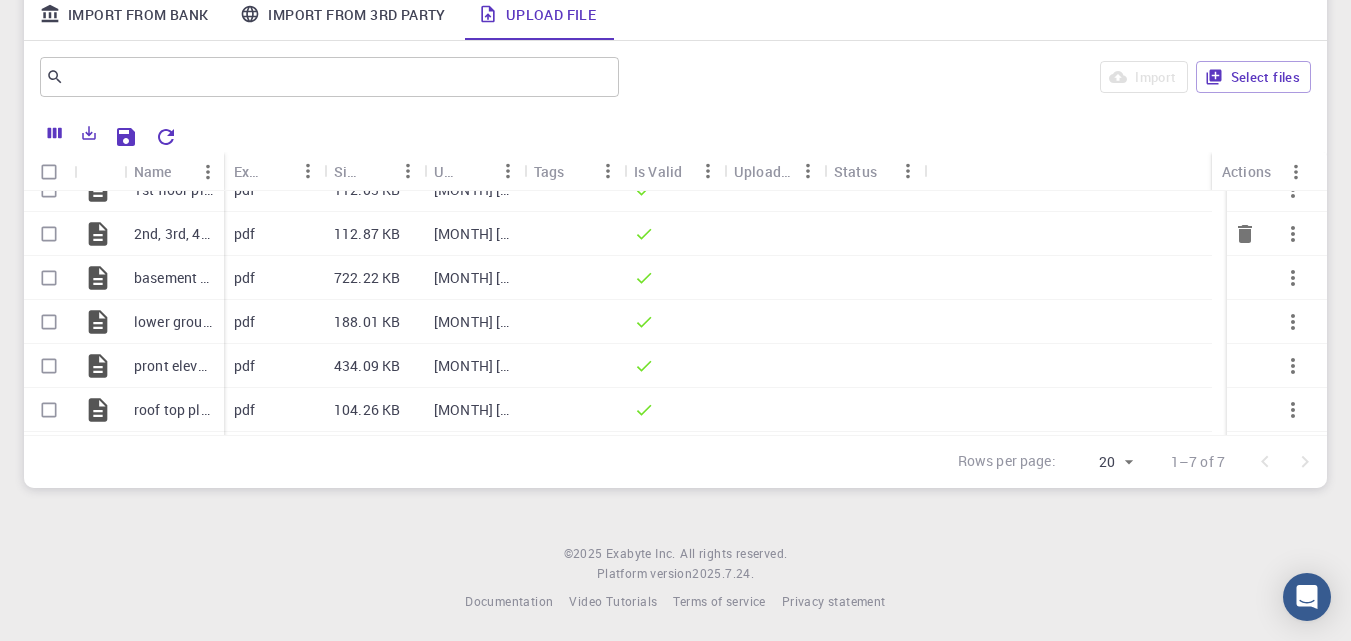 scroll, scrollTop: 0, scrollLeft: 0, axis: both 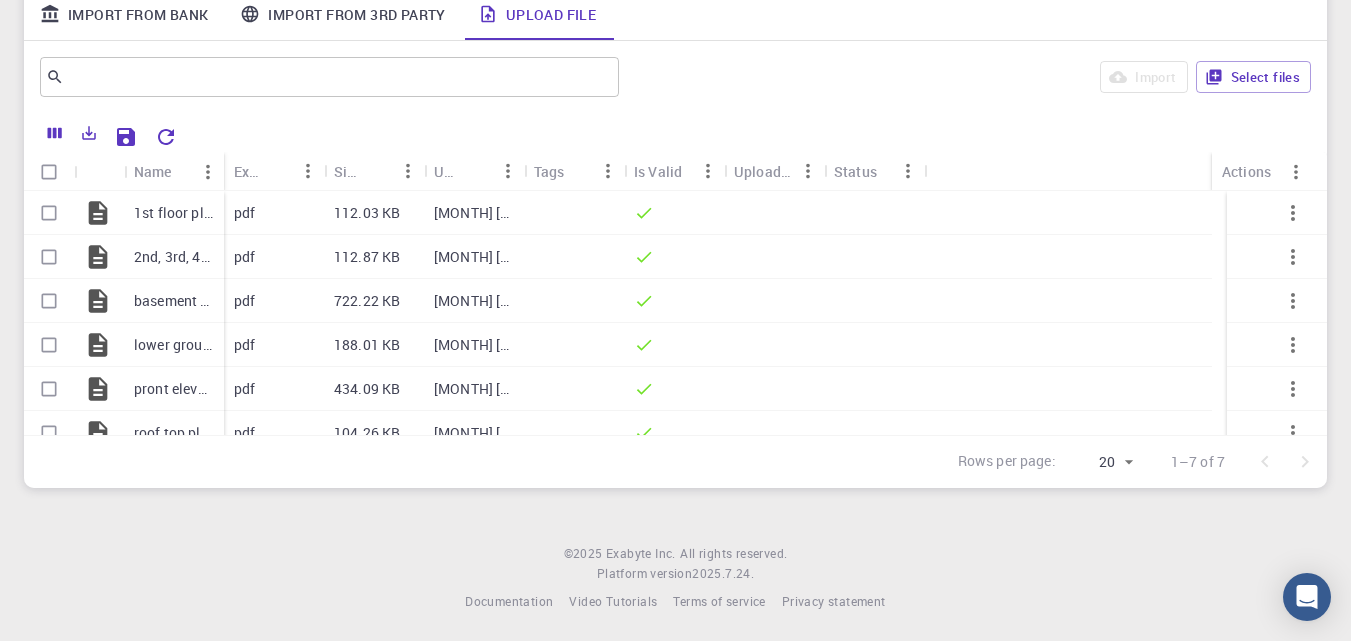 click at bounding box center [49, 172] 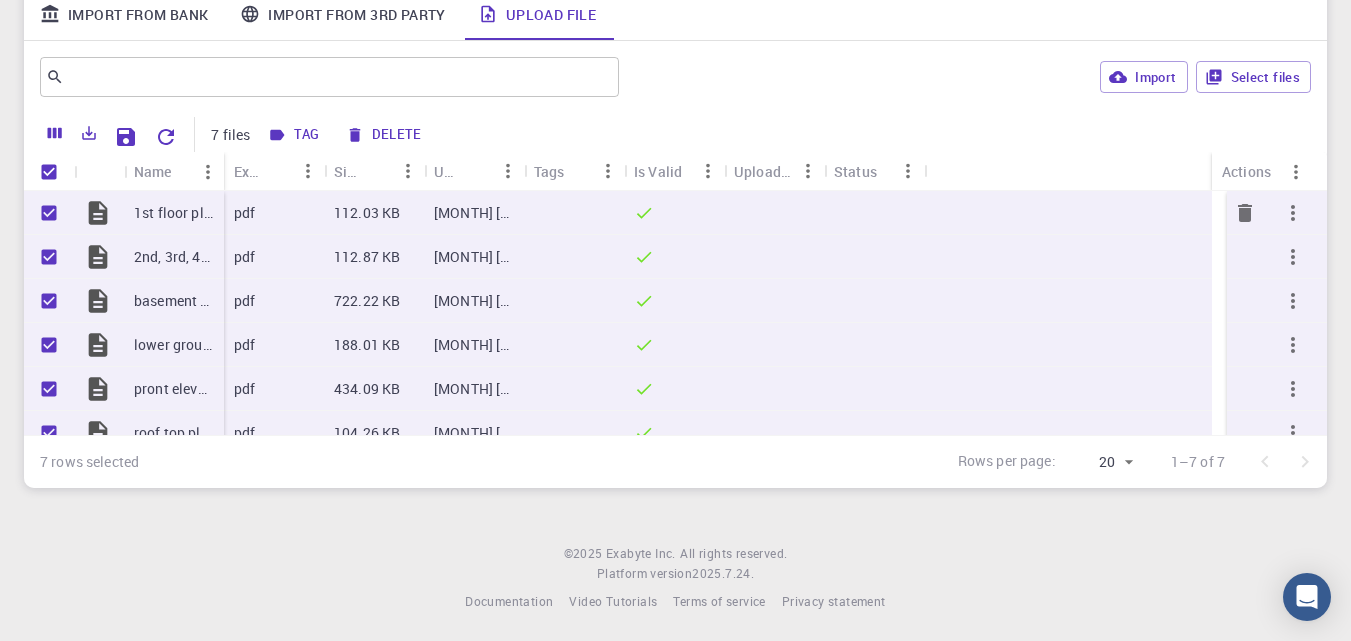drag, startPoint x: 34, startPoint y: 207, endPoint x: 48, endPoint y: 221, distance: 19.79899 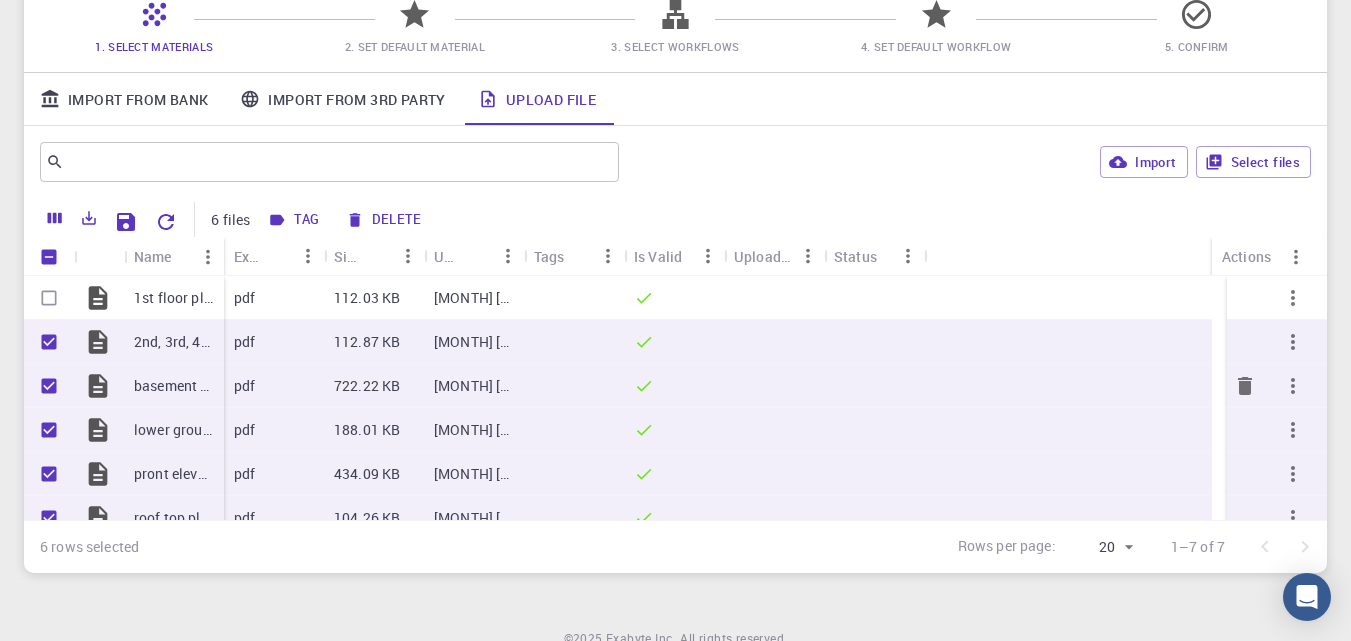 scroll, scrollTop: 0, scrollLeft: 0, axis: both 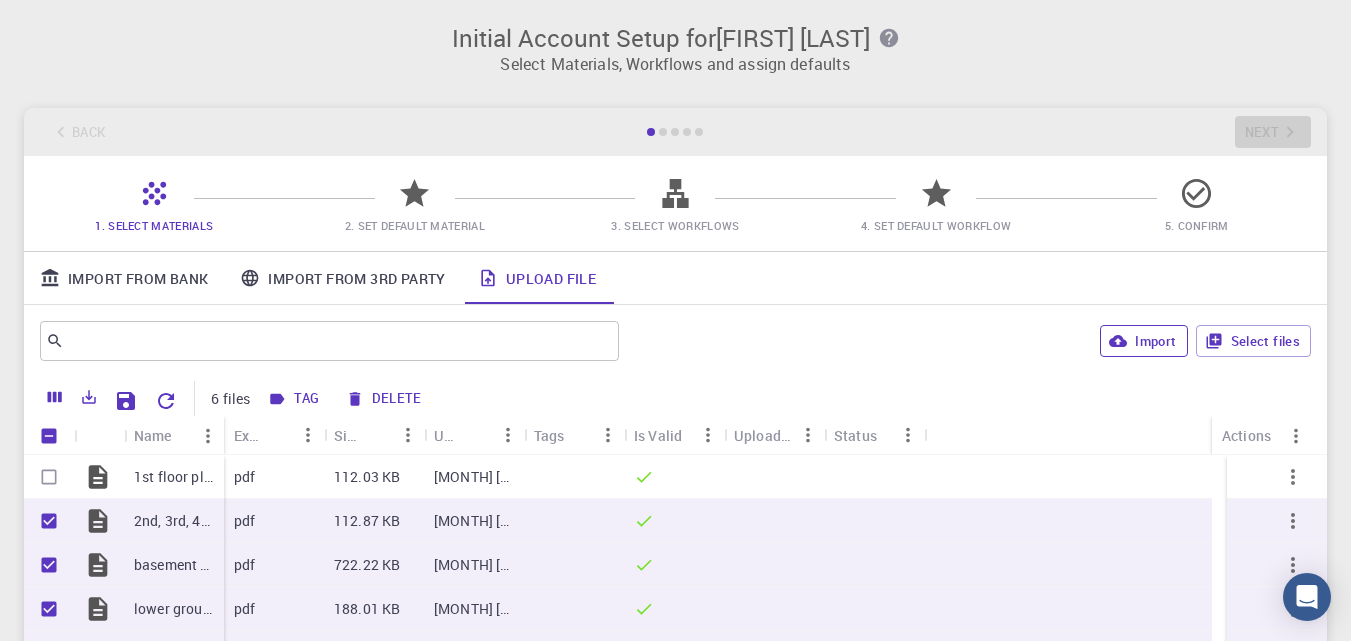 click on "Import" at bounding box center (1143, 341) 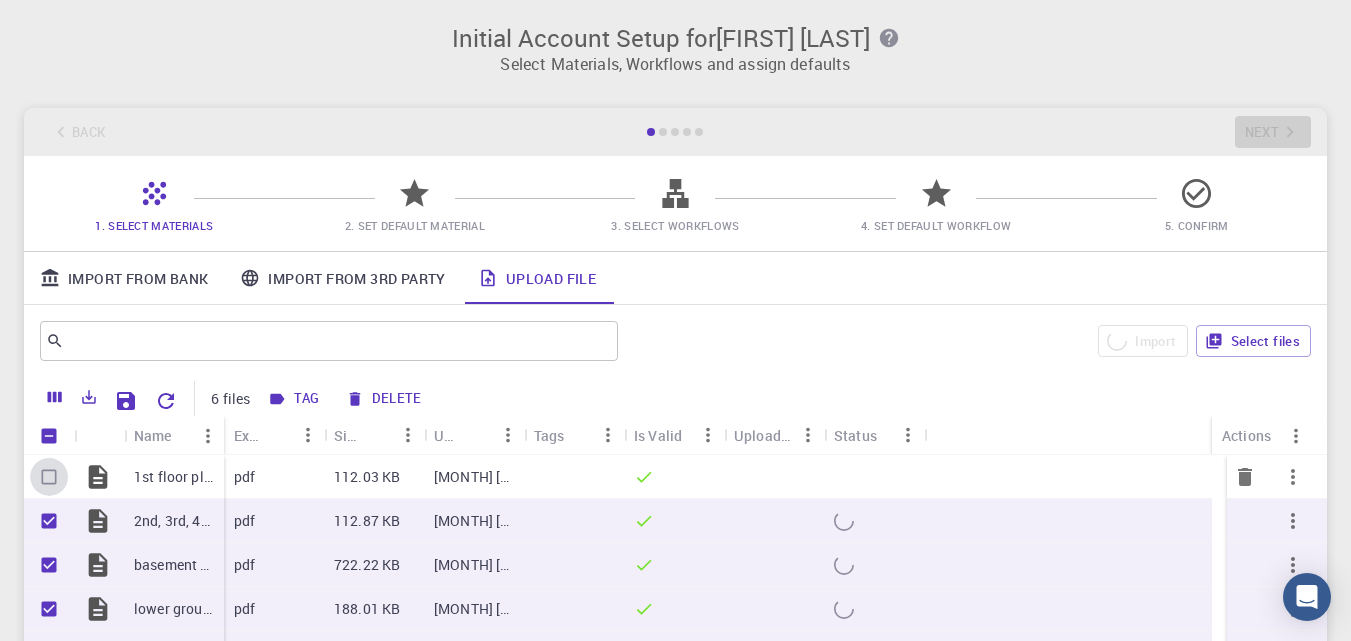 click at bounding box center [49, 477] 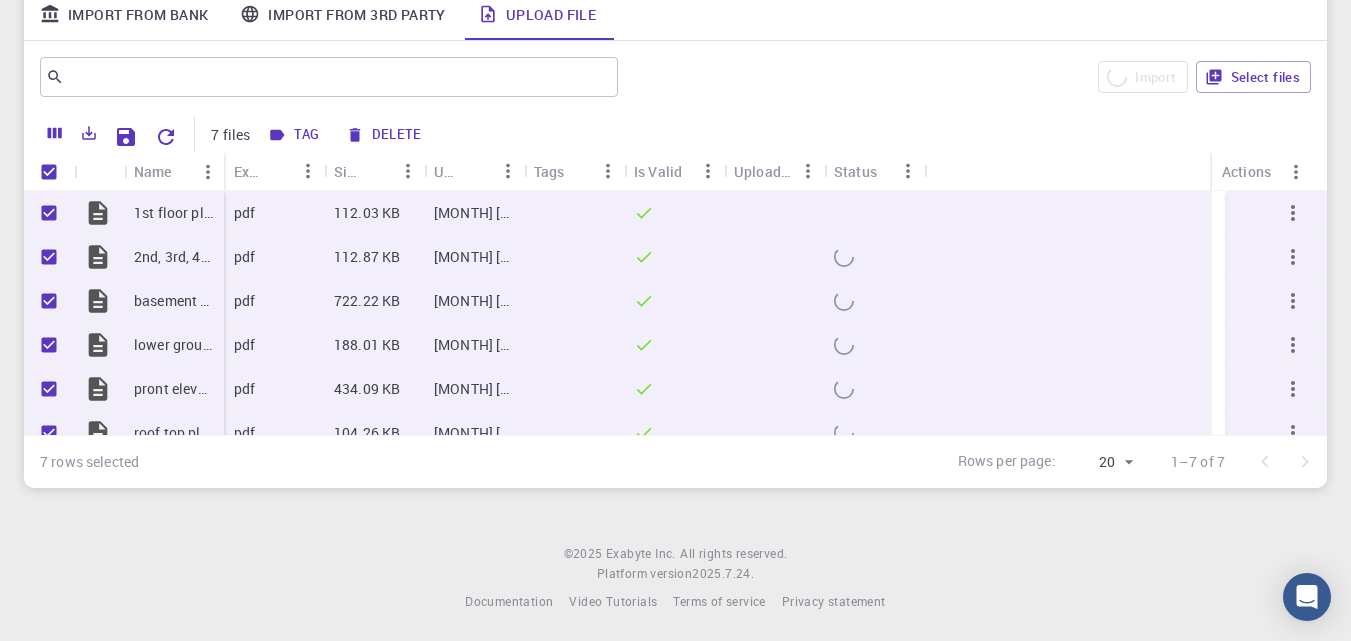 scroll, scrollTop: 267, scrollLeft: 0, axis: vertical 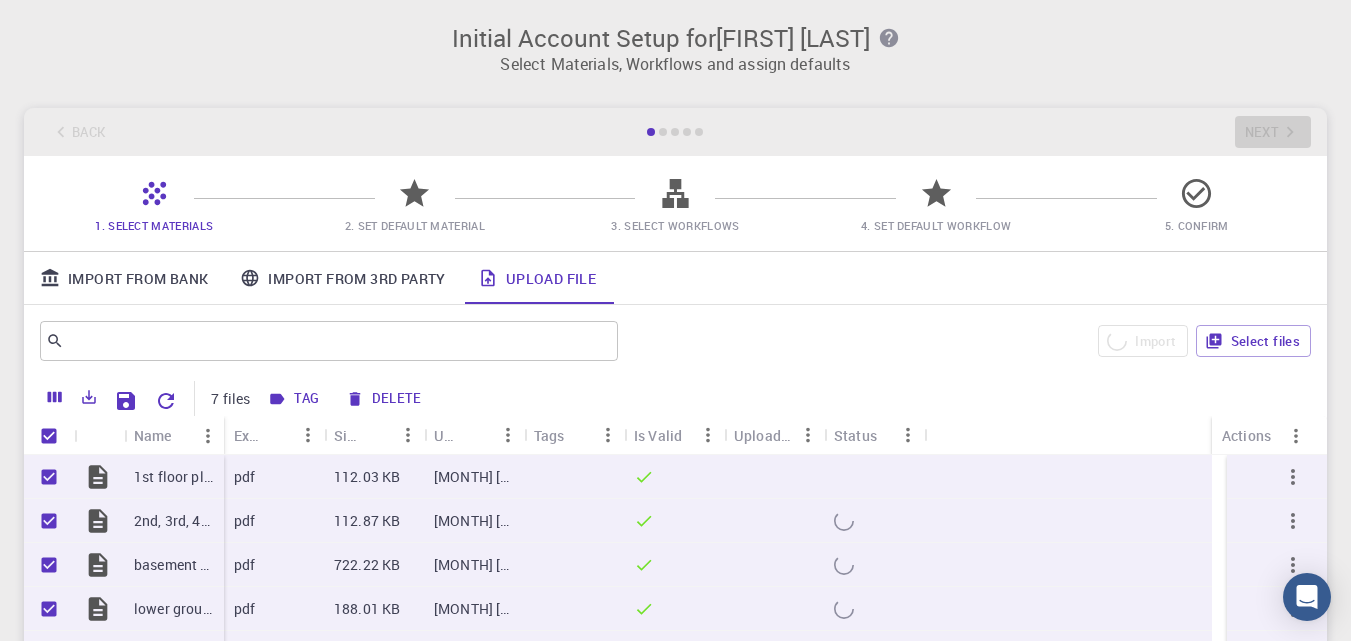 checkbox on "false" 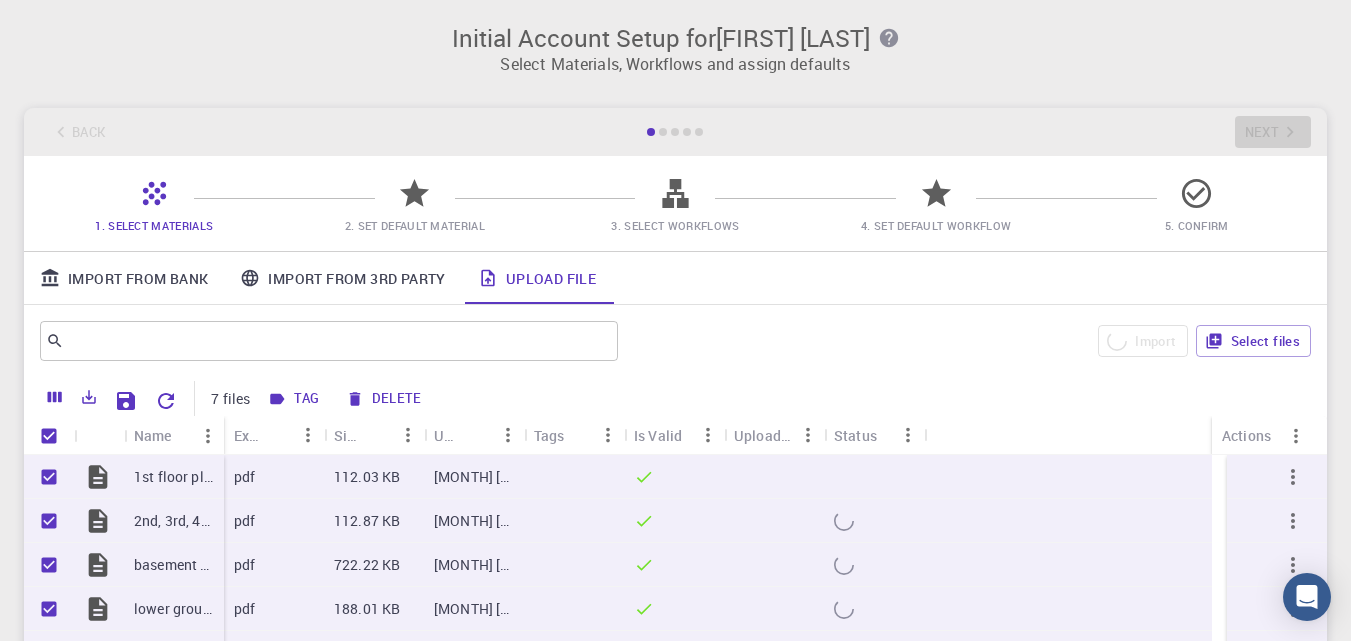 checkbox on "false" 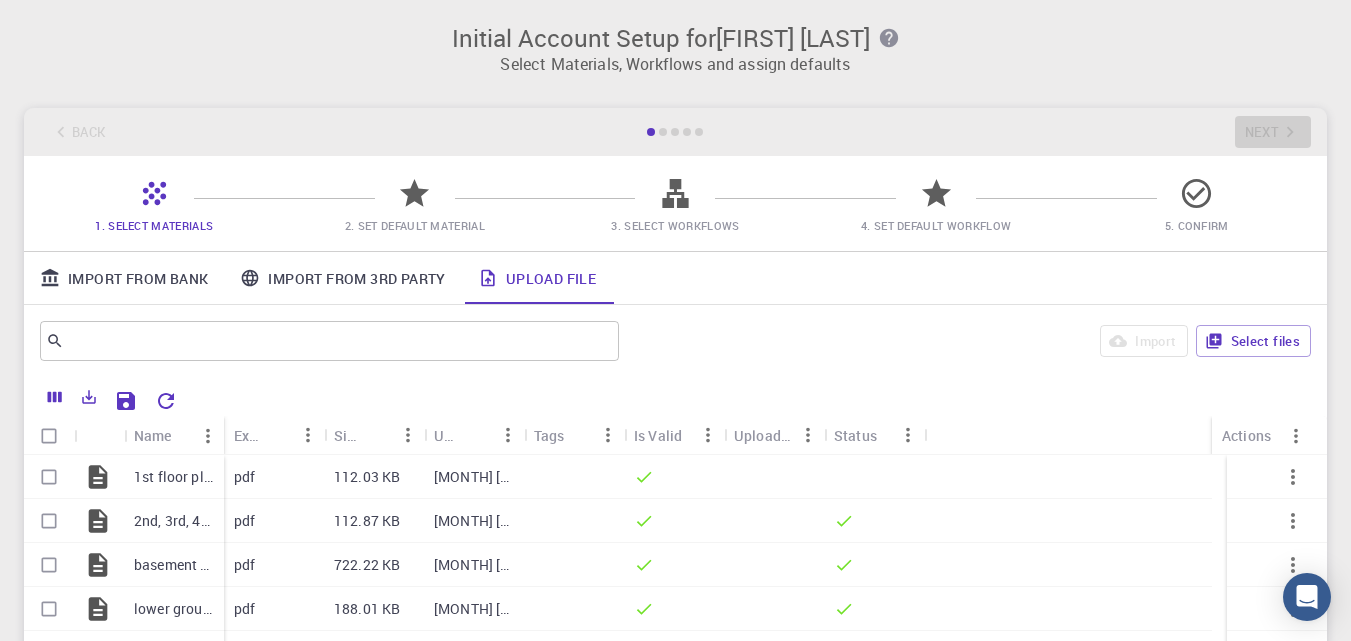scroll, scrollTop: 100, scrollLeft: 0, axis: vertical 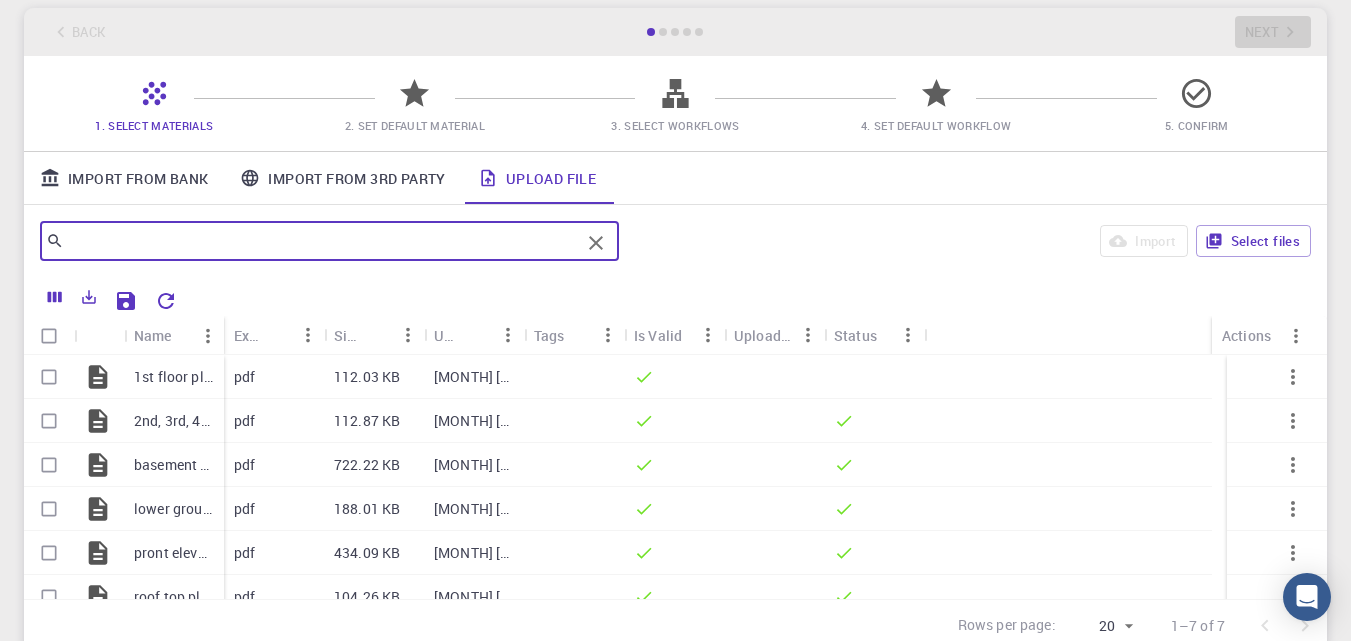click at bounding box center (322, 241) 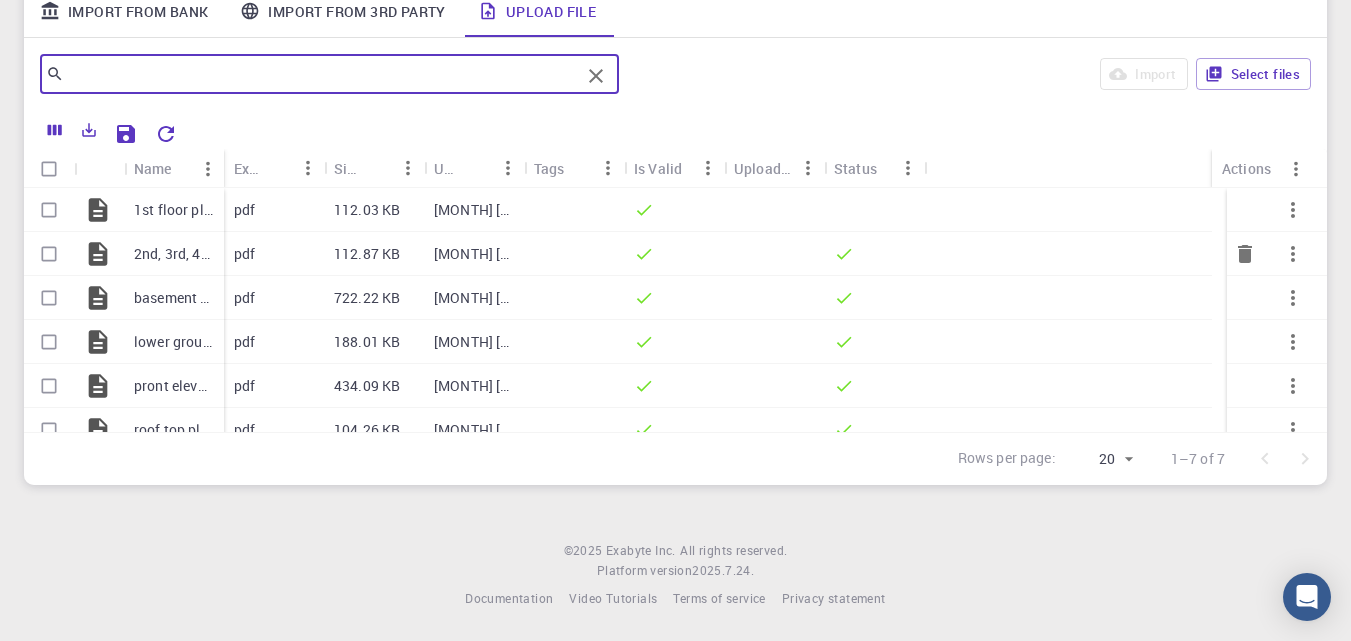 scroll, scrollTop: 167, scrollLeft: 0, axis: vertical 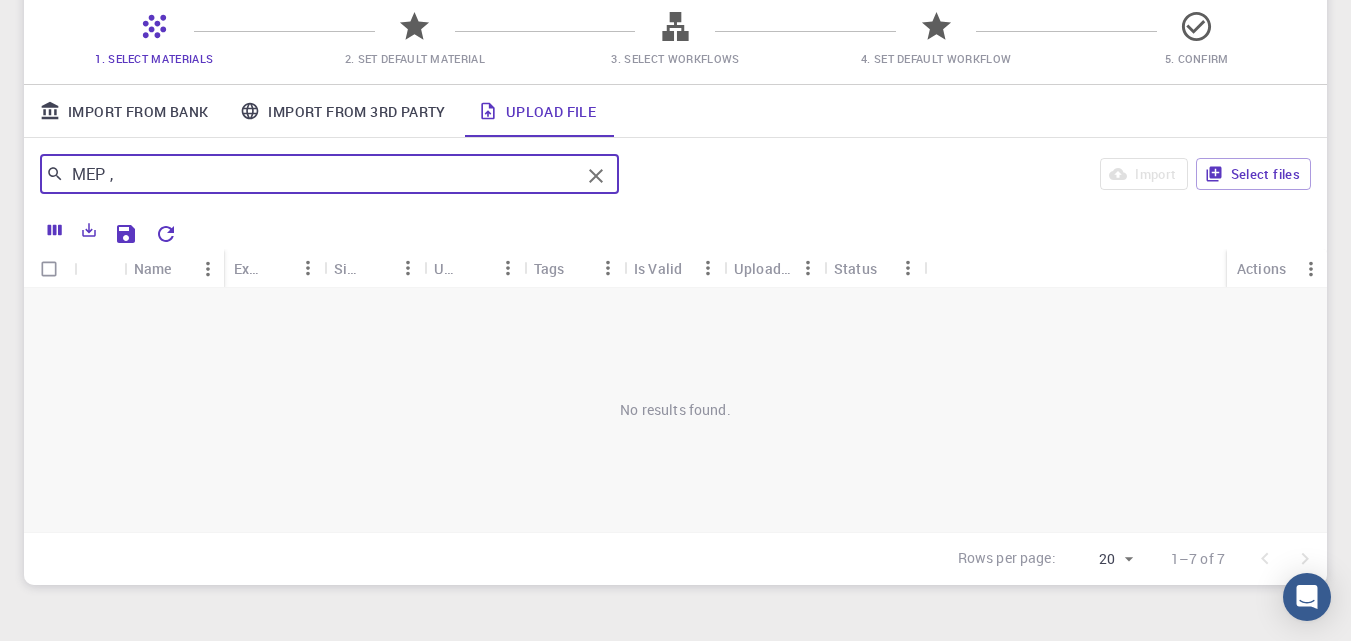 type on "MEP , C" 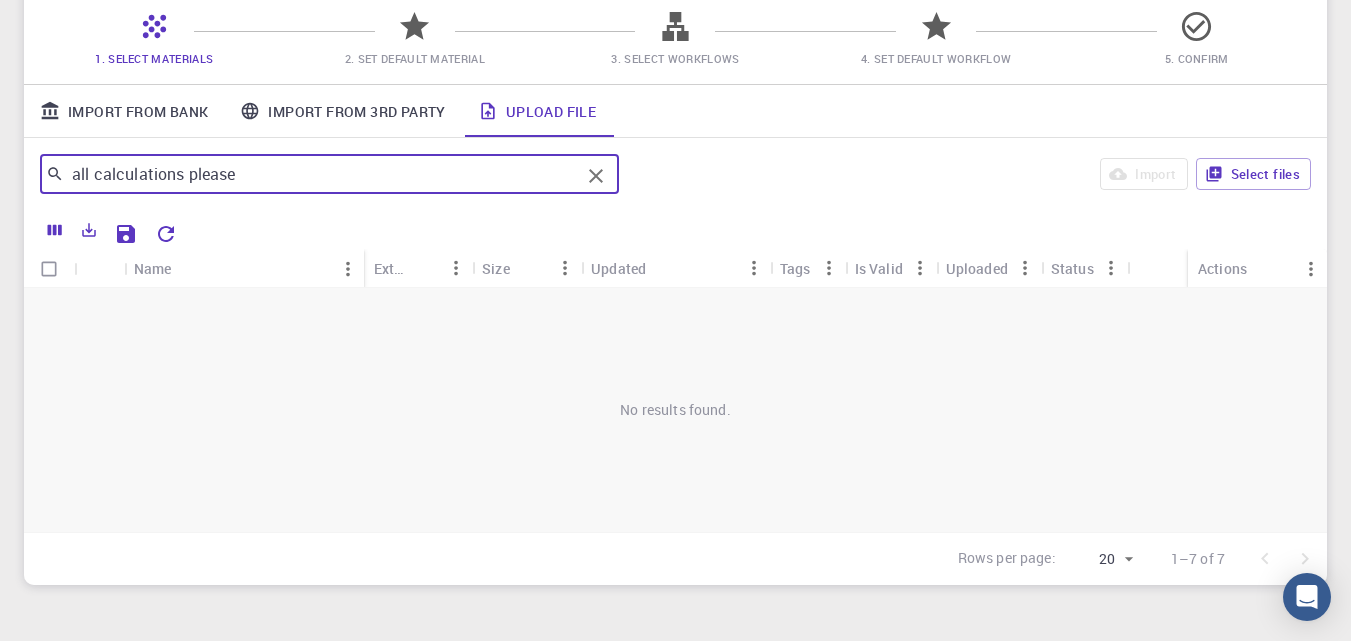 type on "all calculations please" 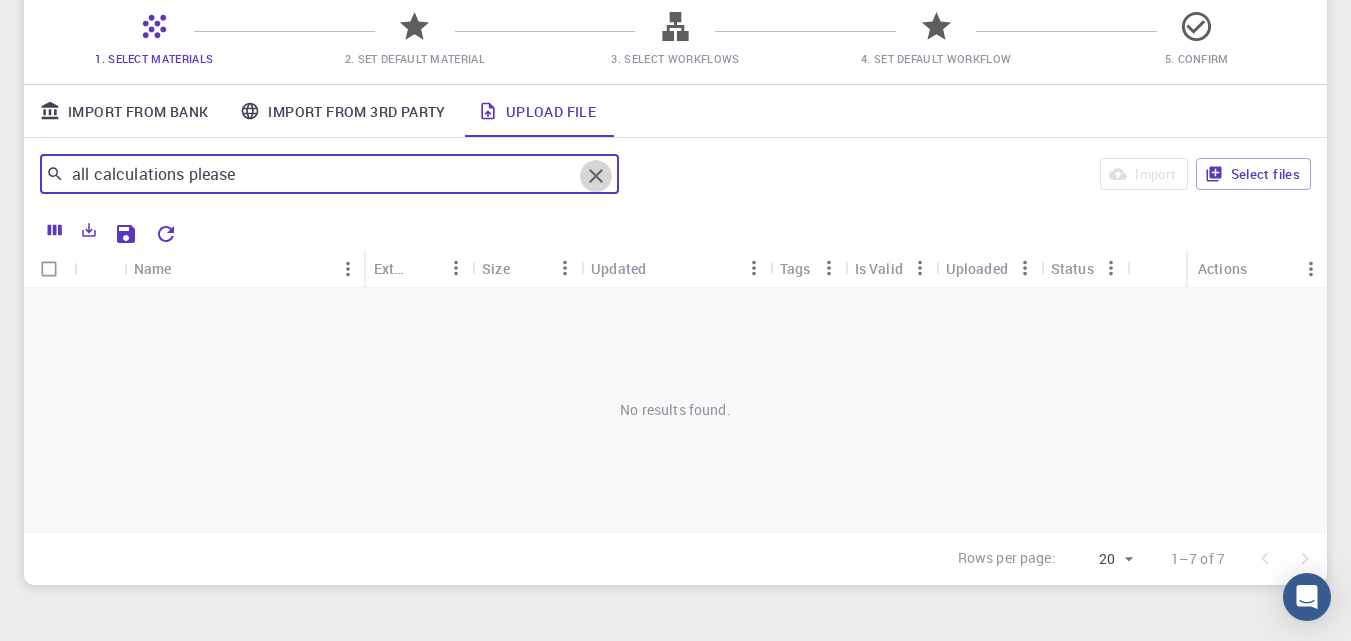 click 